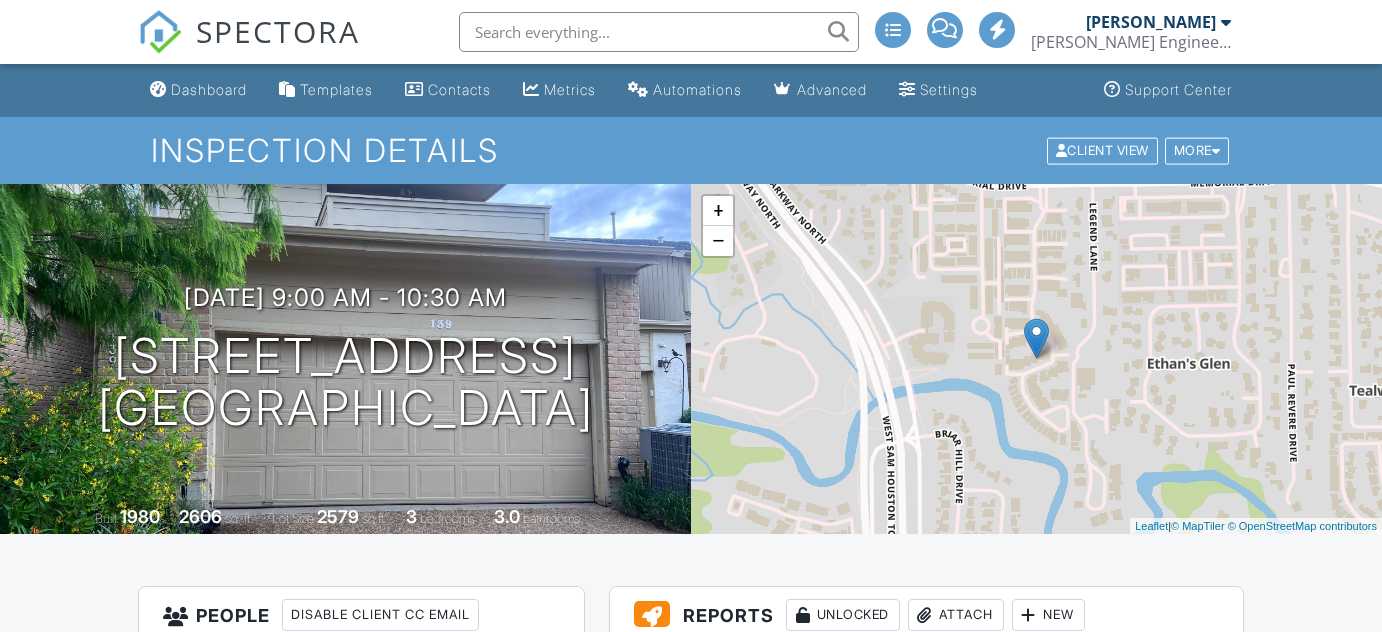 scroll, scrollTop: 393, scrollLeft: 0, axis: vertical 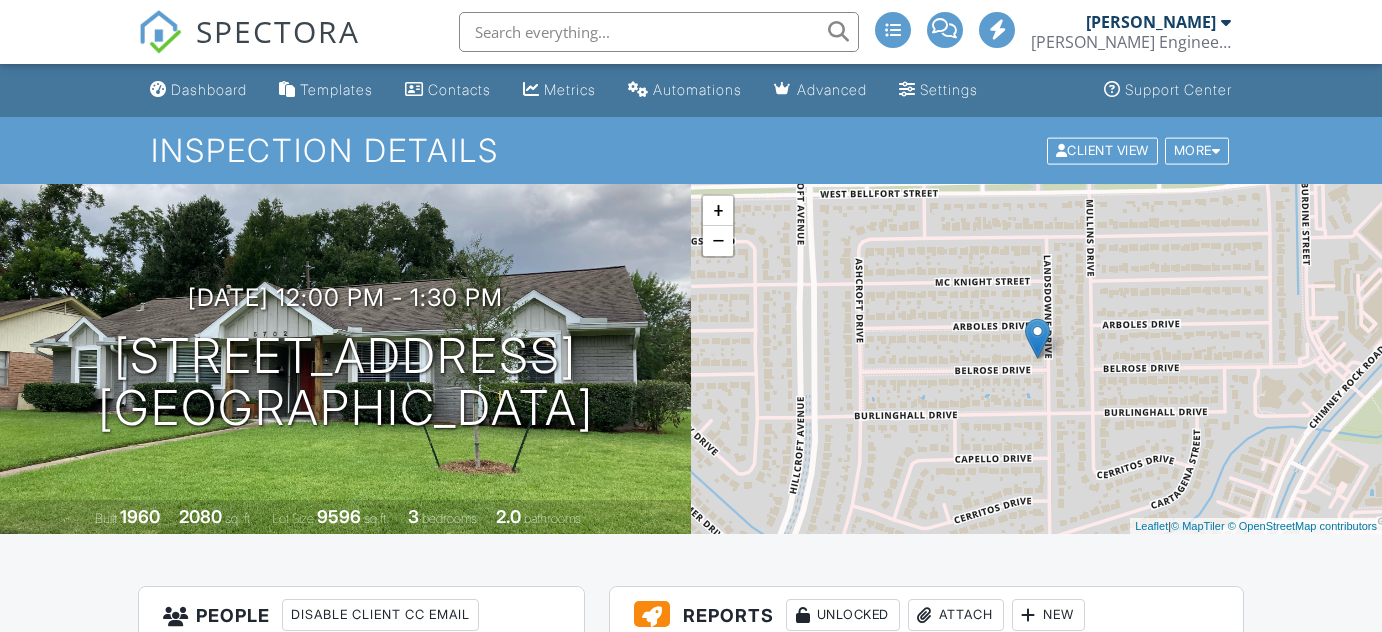 click on "View" at bounding box center [805, 733] 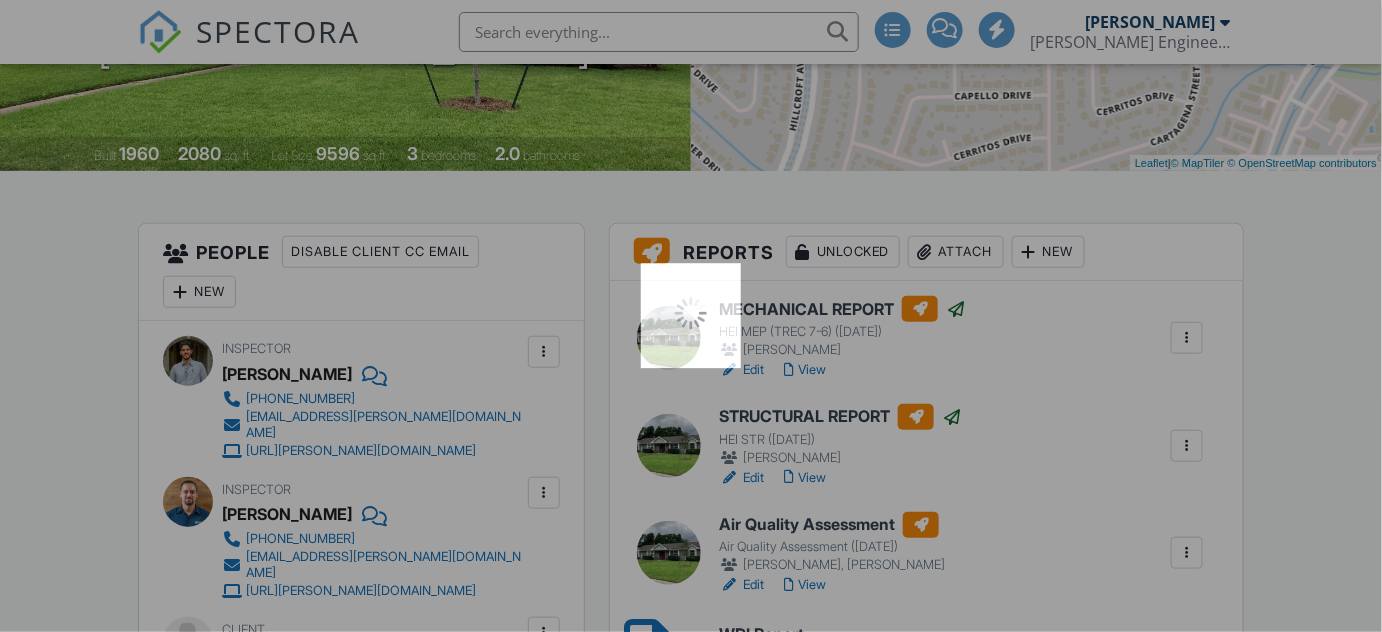 scroll, scrollTop: 363, scrollLeft: 0, axis: vertical 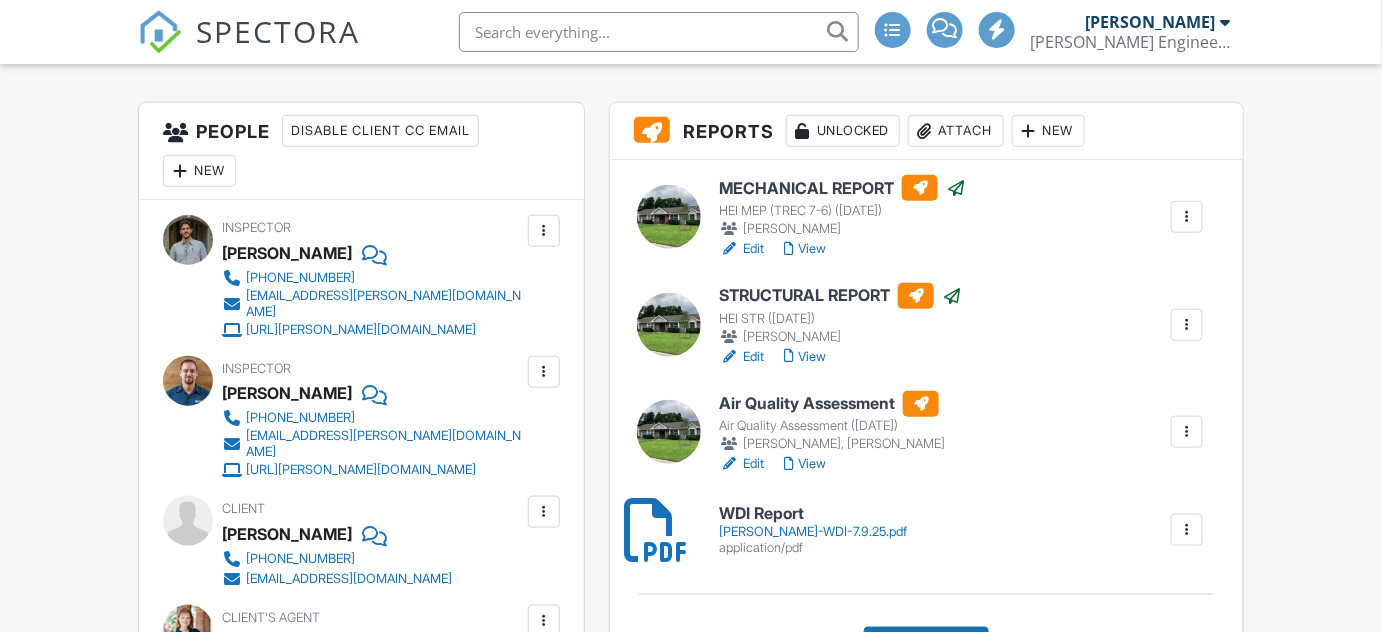 click on "Lindsey-WDI-7.9.25.pdf" at bounding box center (813, 532) 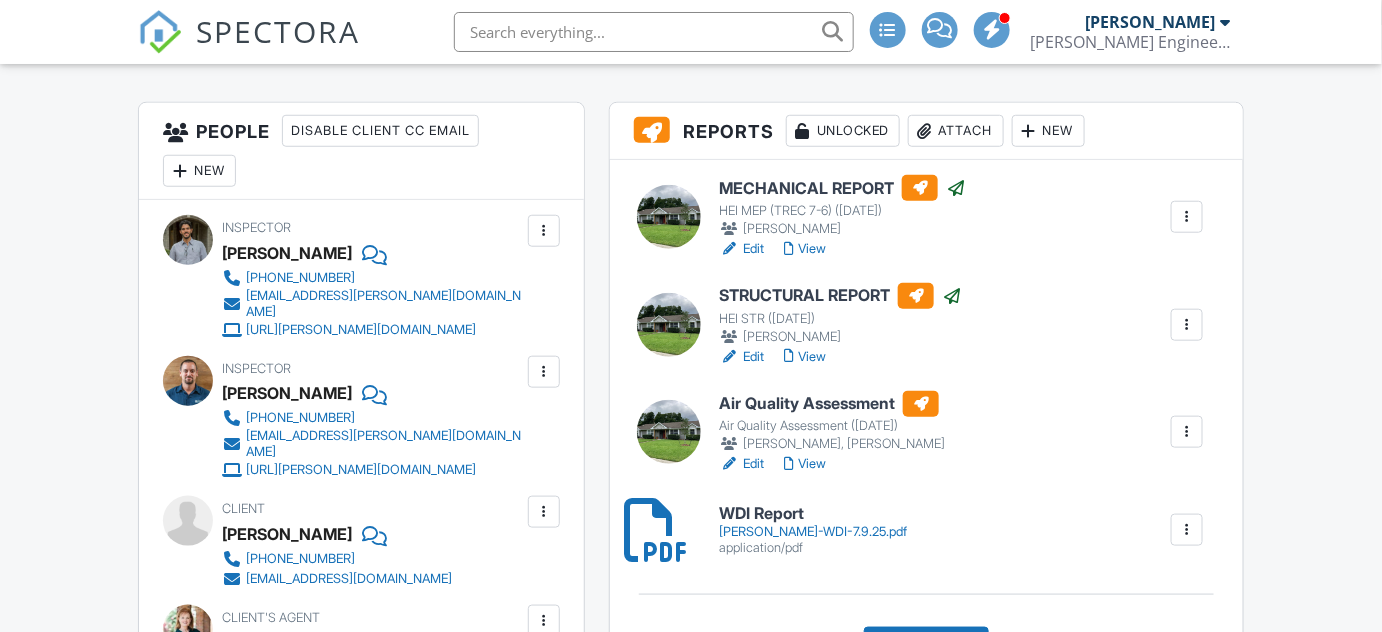 scroll, scrollTop: 0, scrollLeft: 0, axis: both 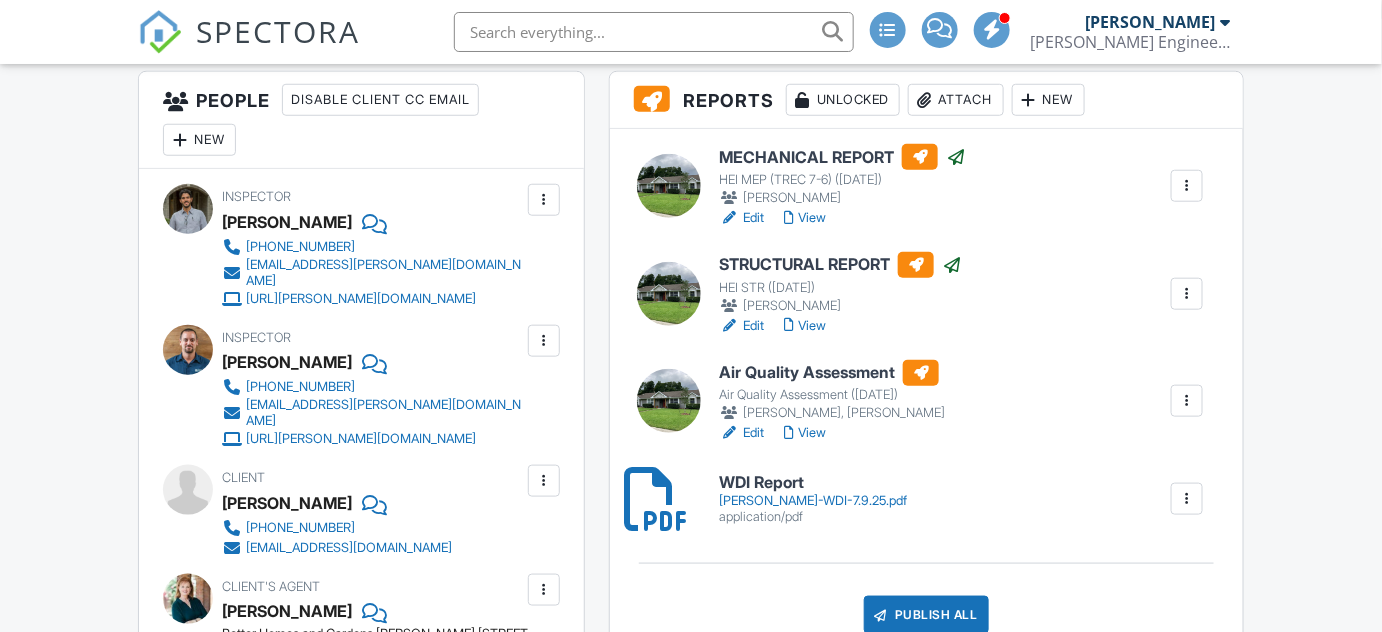 click on "Publish All" at bounding box center [926, 615] 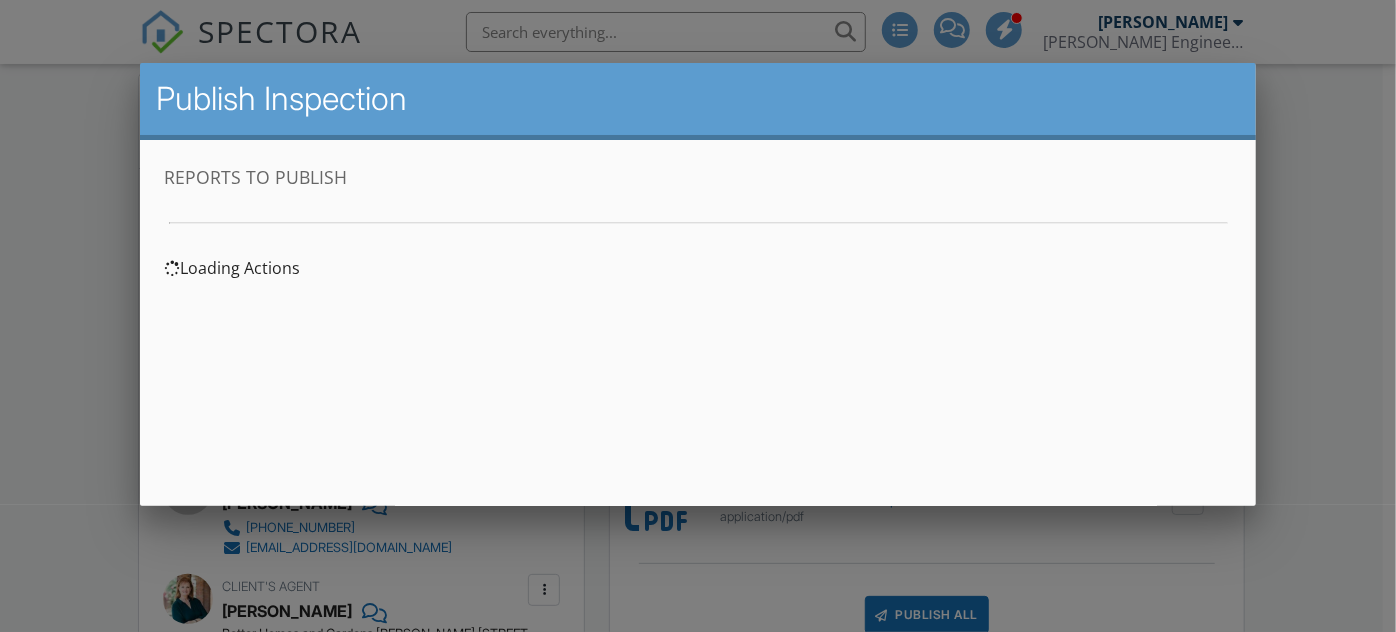 scroll, scrollTop: 0, scrollLeft: 0, axis: both 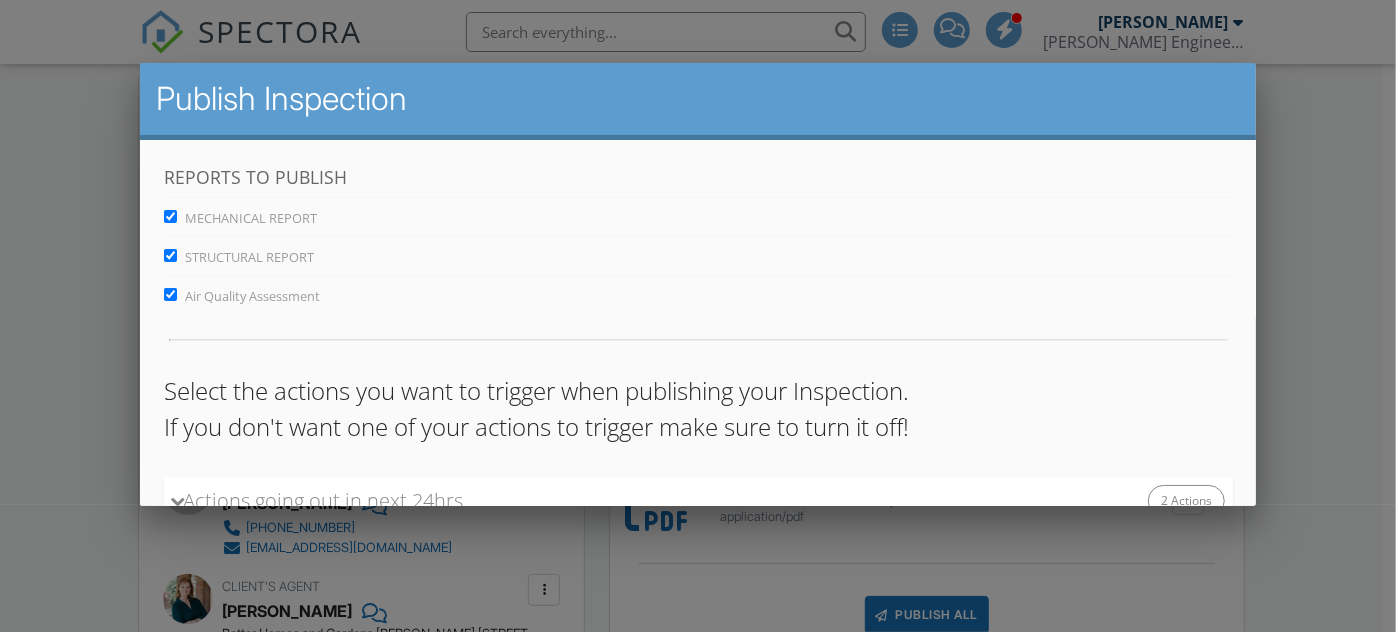 click on "Air Quality Assessment" at bounding box center [169, 294] 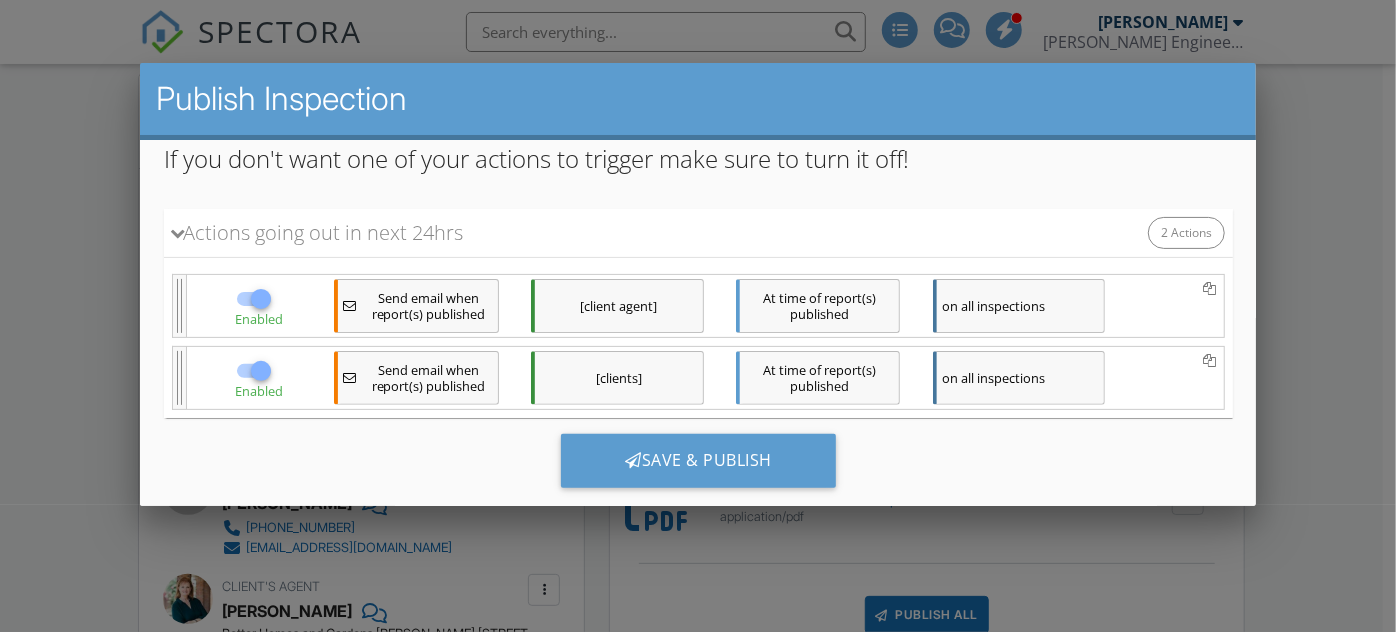 scroll, scrollTop: 272, scrollLeft: 0, axis: vertical 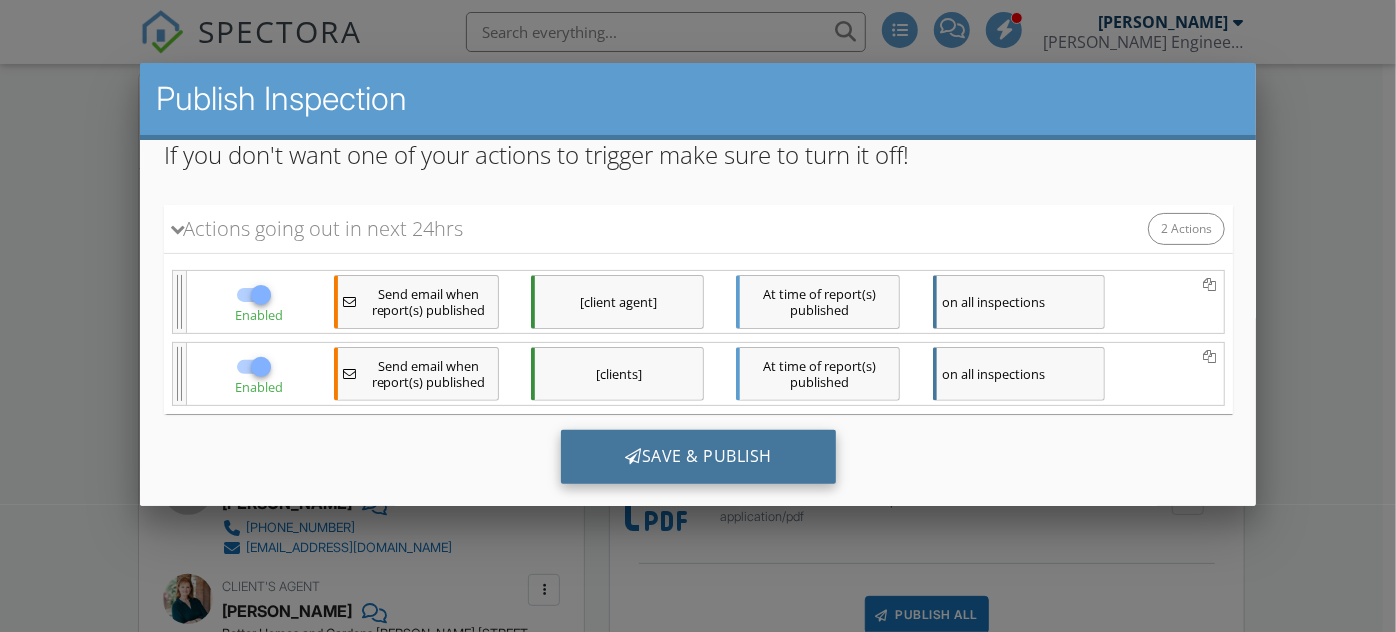 click on "Save & Publish" at bounding box center [697, 457] 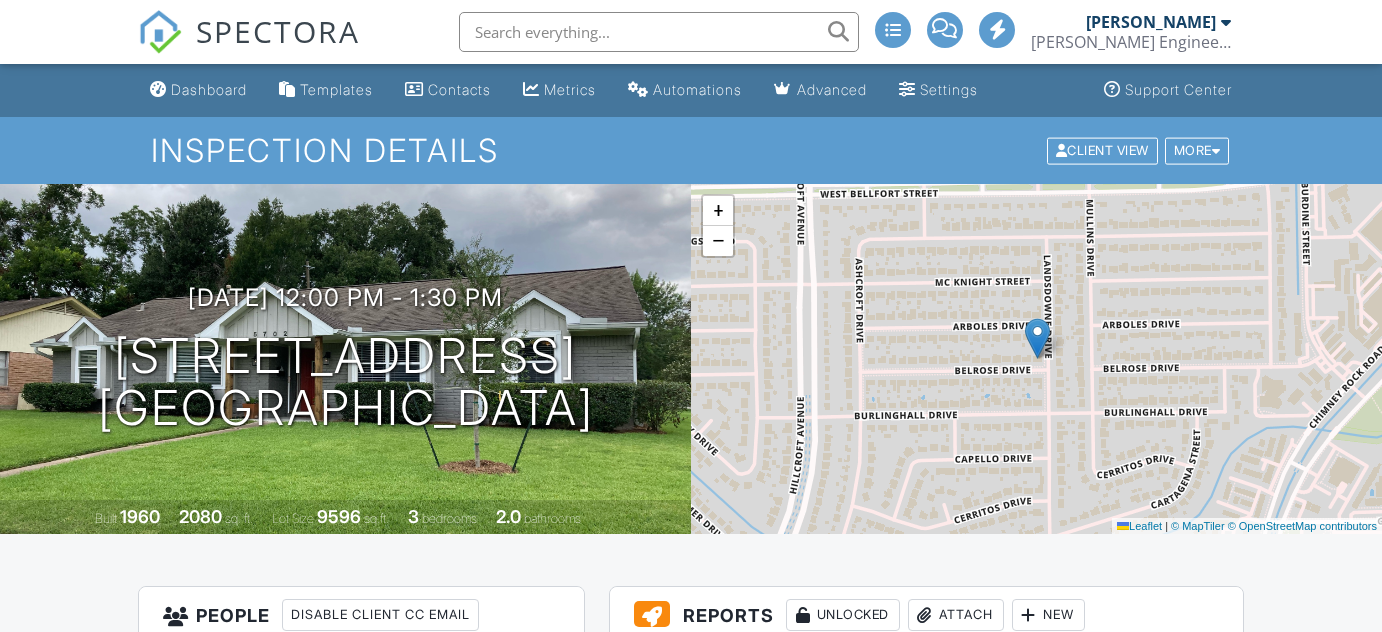 scroll, scrollTop: 0, scrollLeft: 0, axis: both 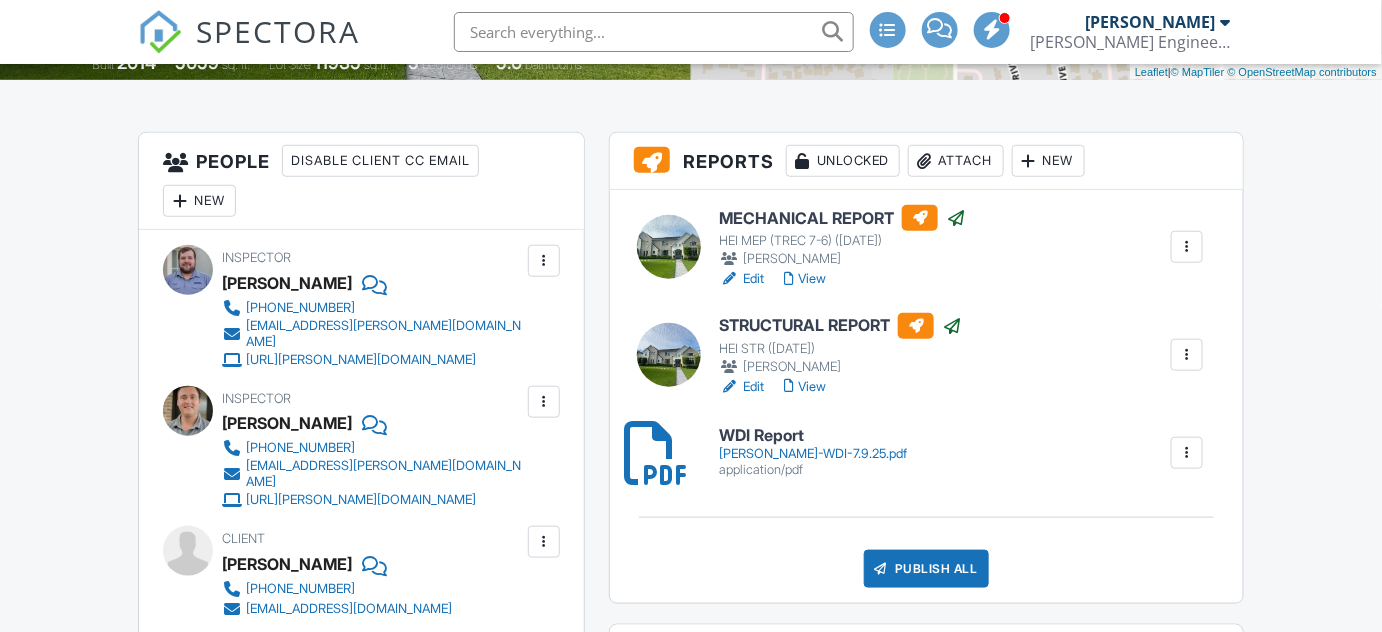 click on "View" at bounding box center (805, 279) 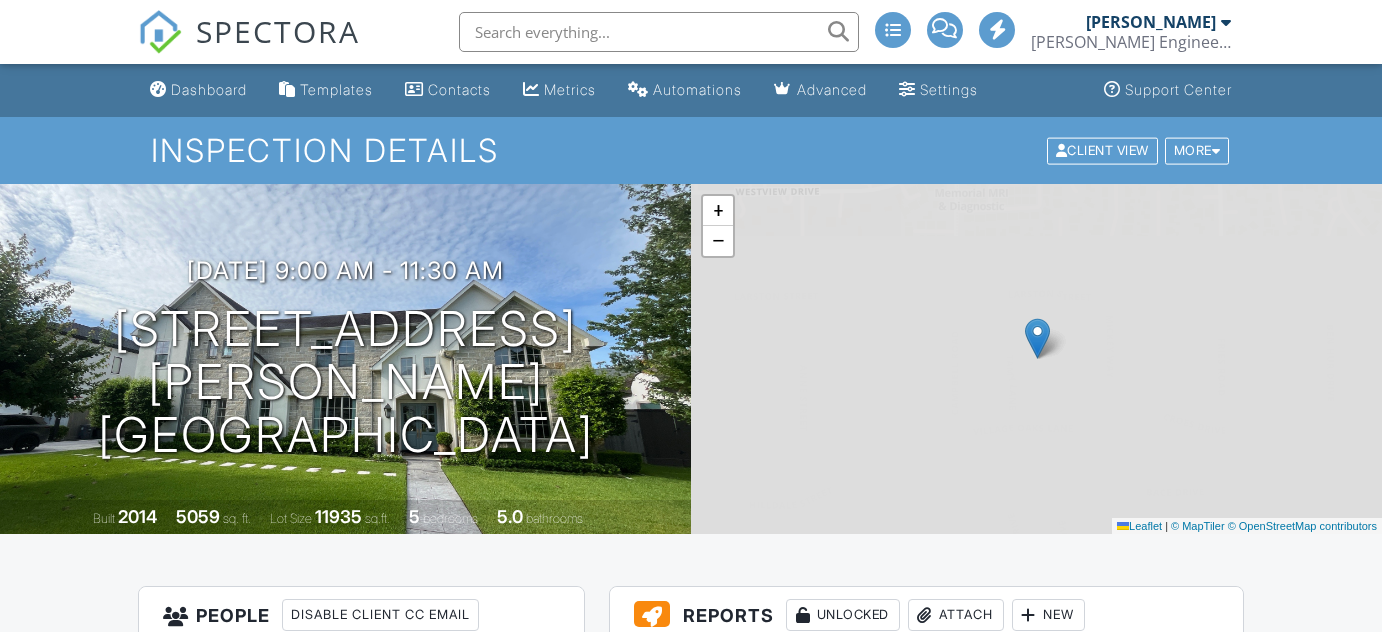 scroll, scrollTop: 0, scrollLeft: 0, axis: both 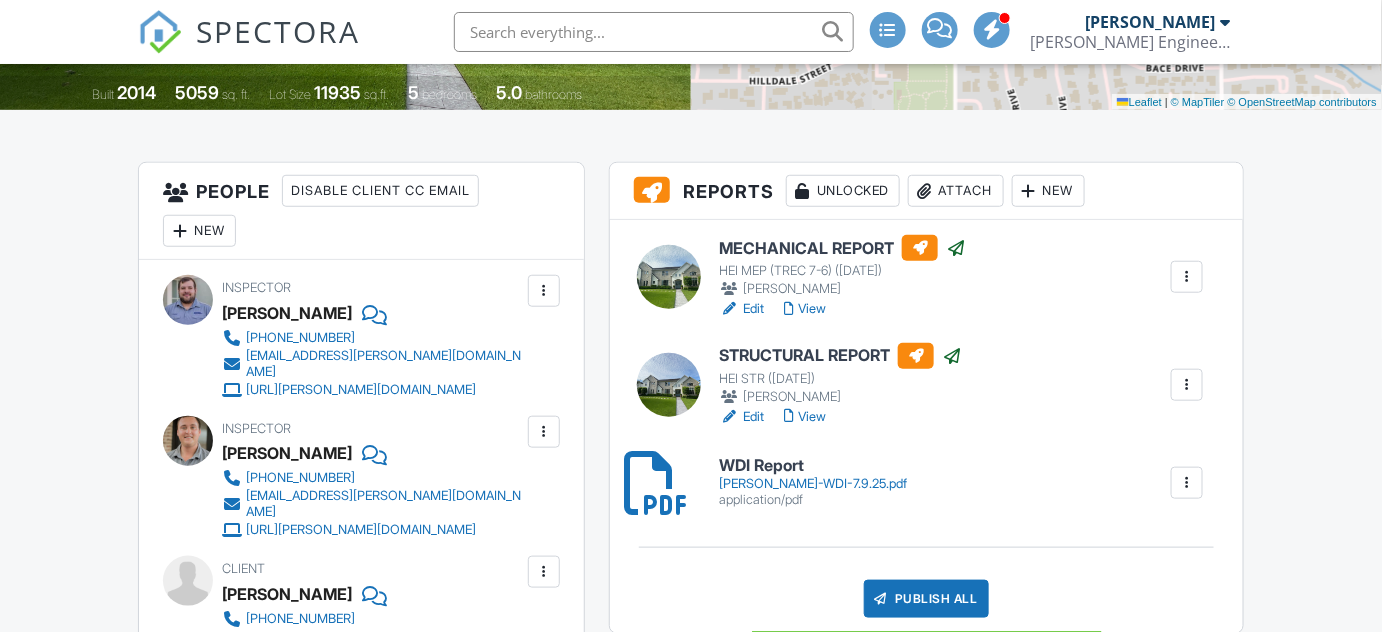 click on "Publish All" at bounding box center (926, 599) 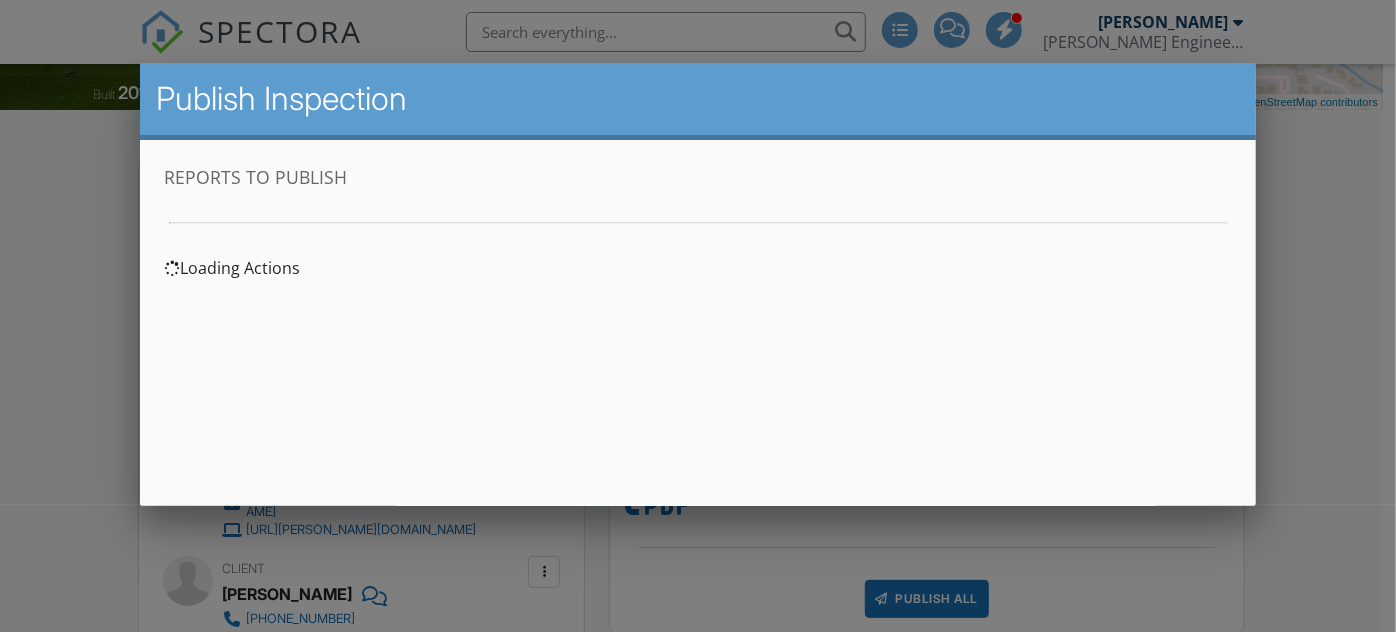 scroll, scrollTop: 0, scrollLeft: 0, axis: both 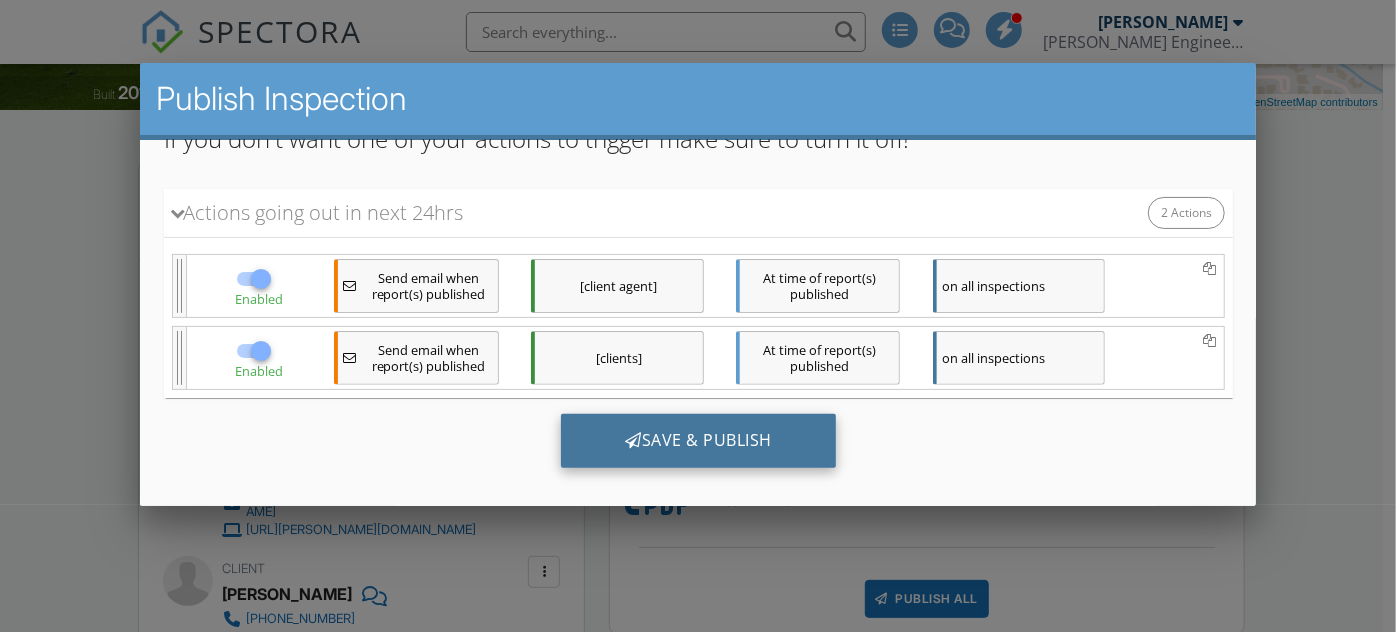click on "Save & Publish" at bounding box center [697, 441] 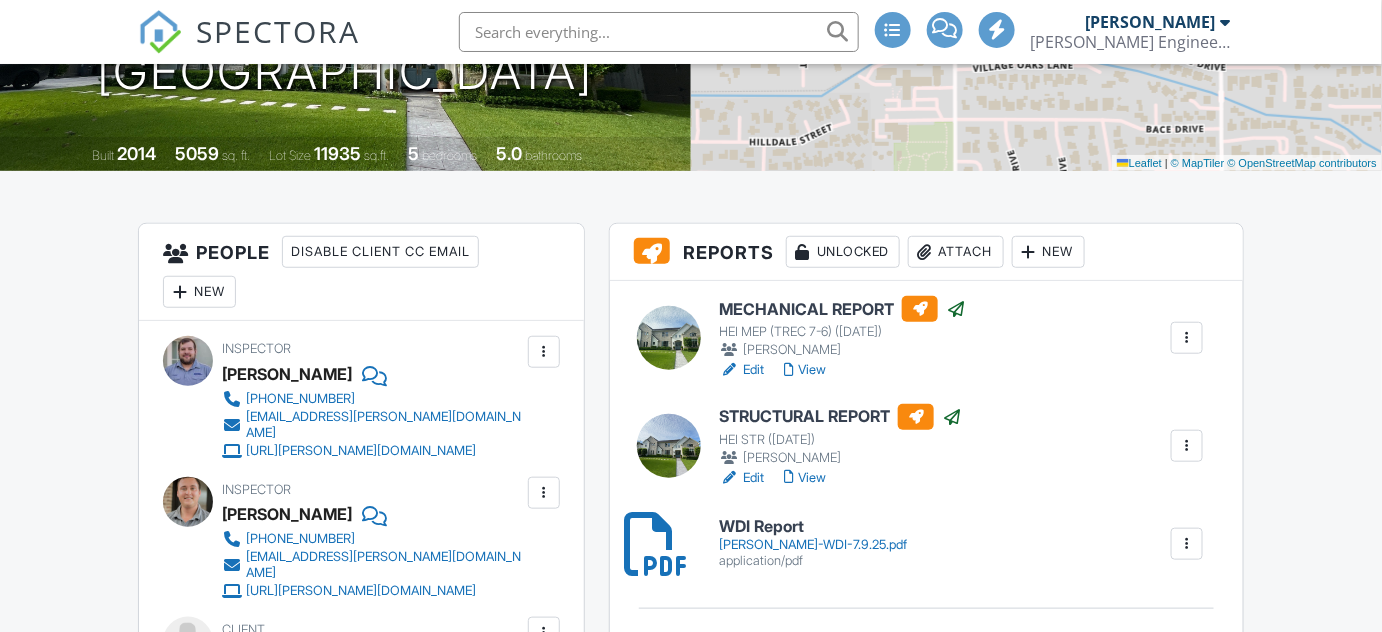 scroll, scrollTop: 0, scrollLeft: 0, axis: both 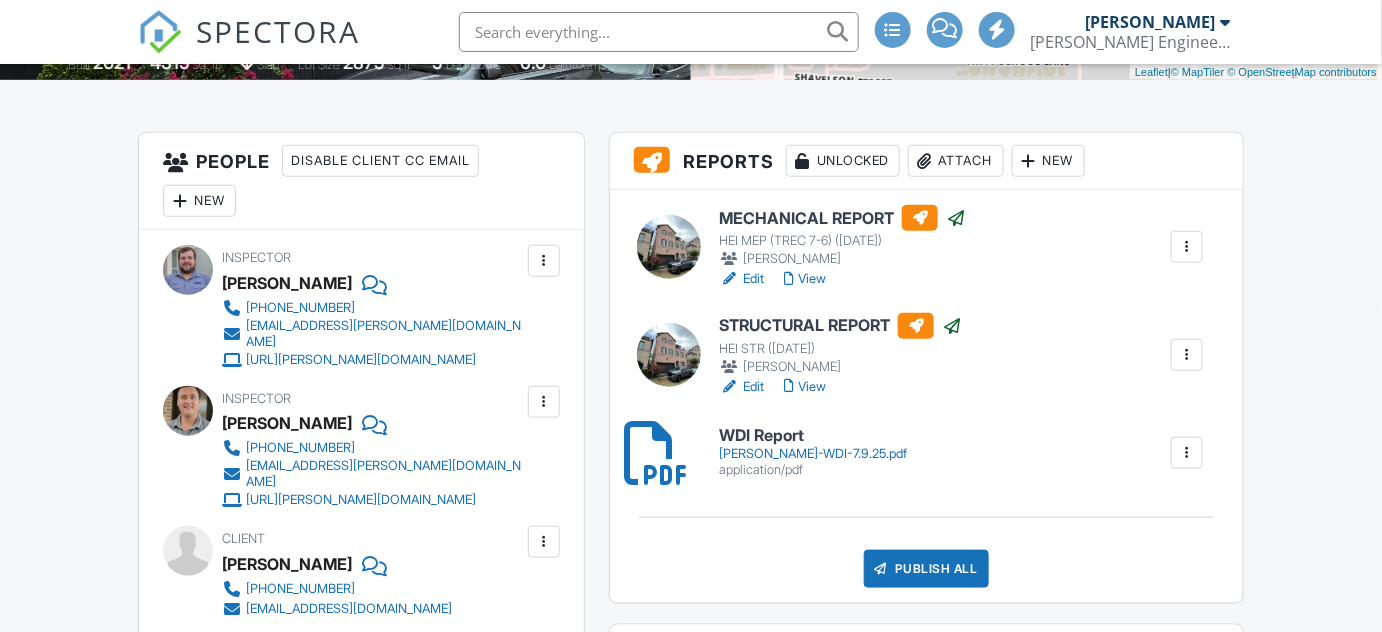 click on "View" at bounding box center (805, 279) 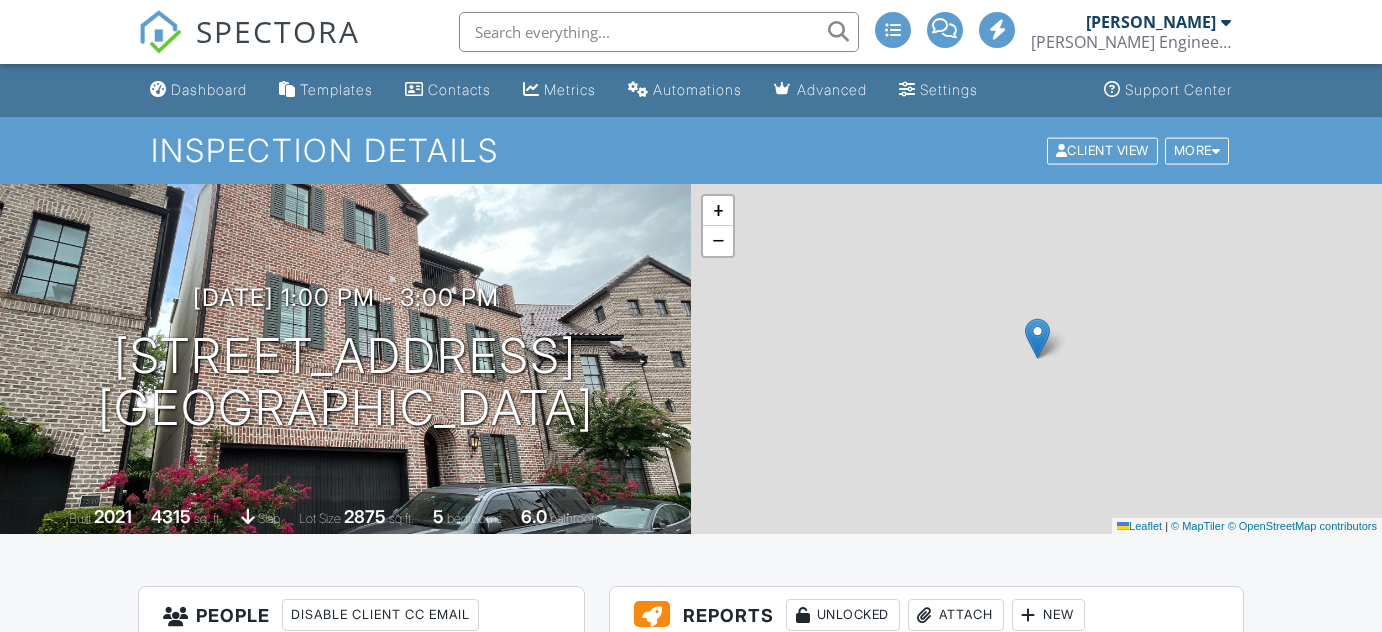 scroll, scrollTop: 0, scrollLeft: 0, axis: both 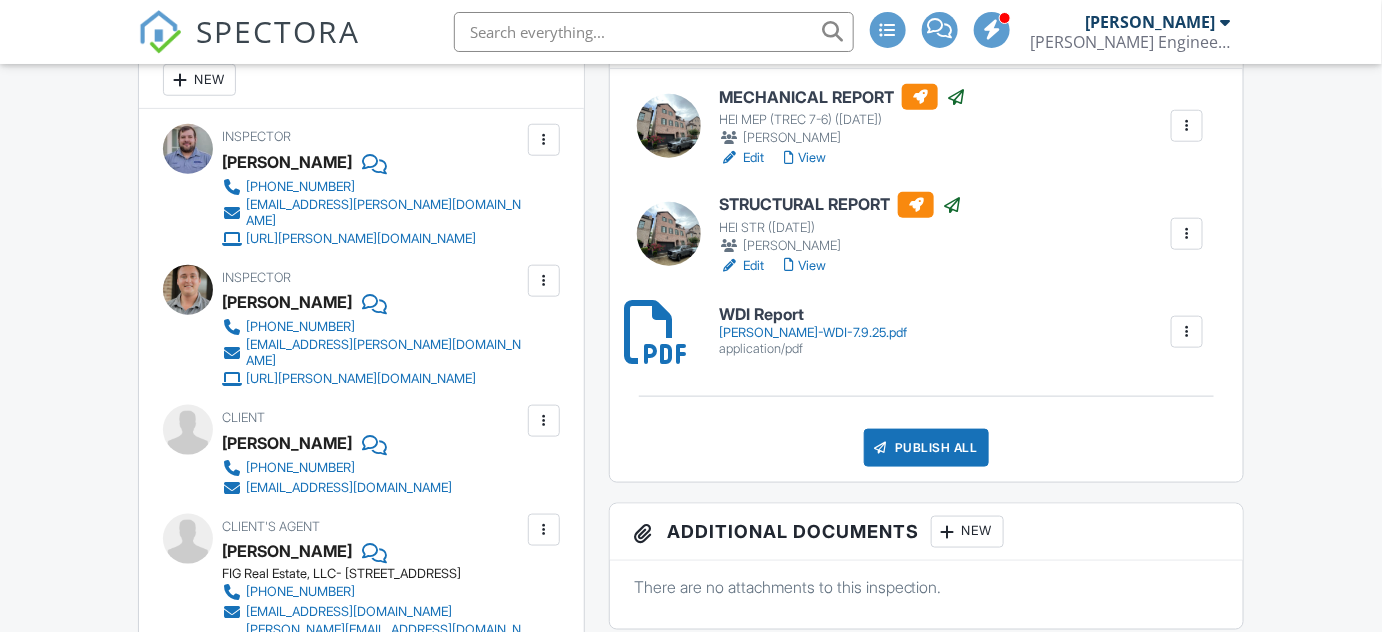 click on "Publish All" at bounding box center (926, 448) 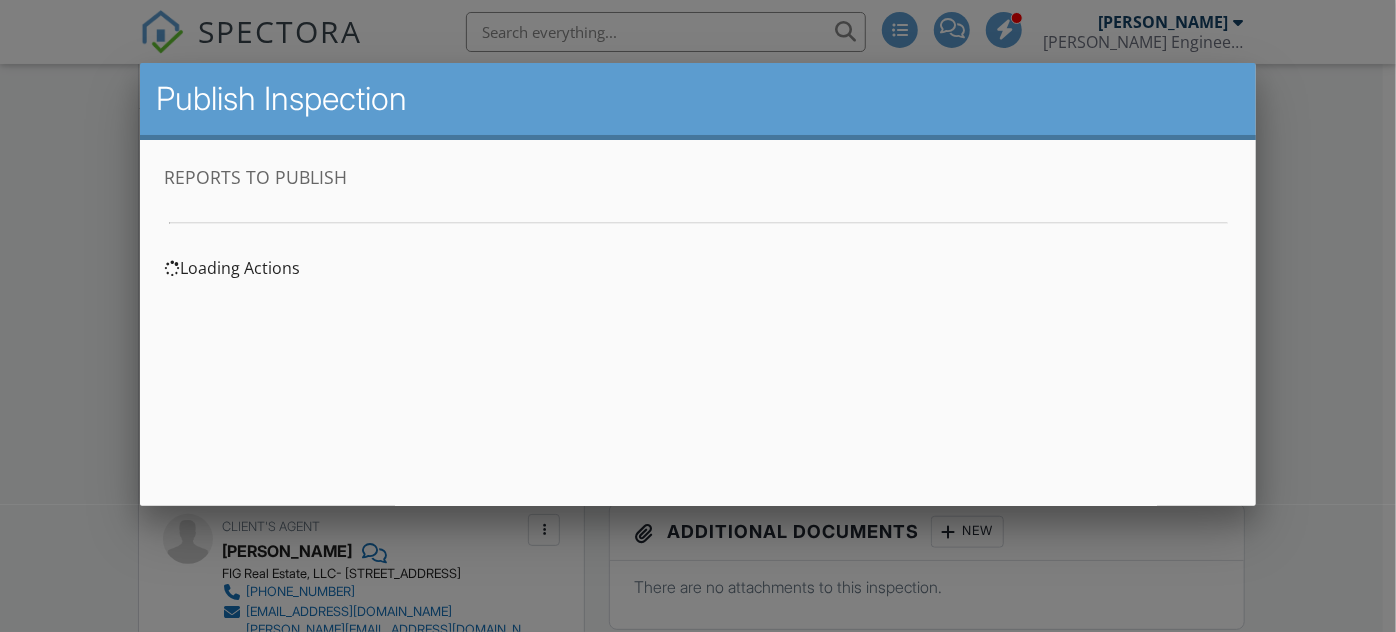 scroll, scrollTop: 0, scrollLeft: 0, axis: both 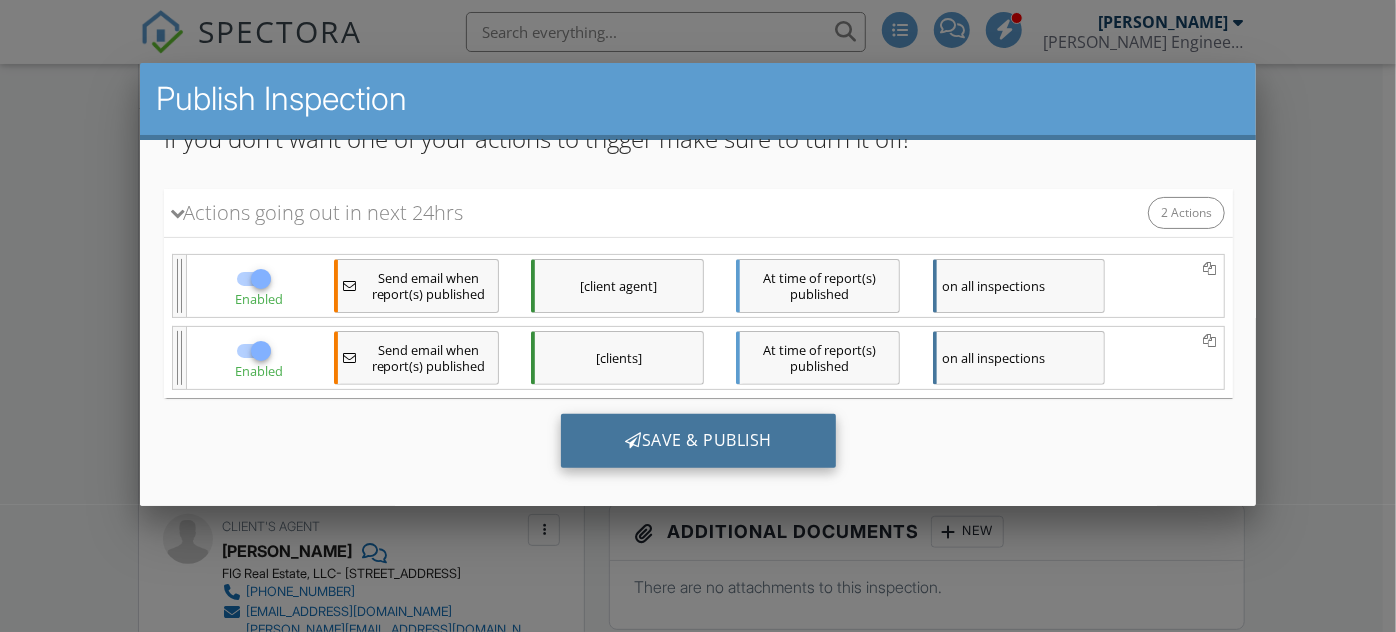 click on "Save & Publish" at bounding box center [697, 441] 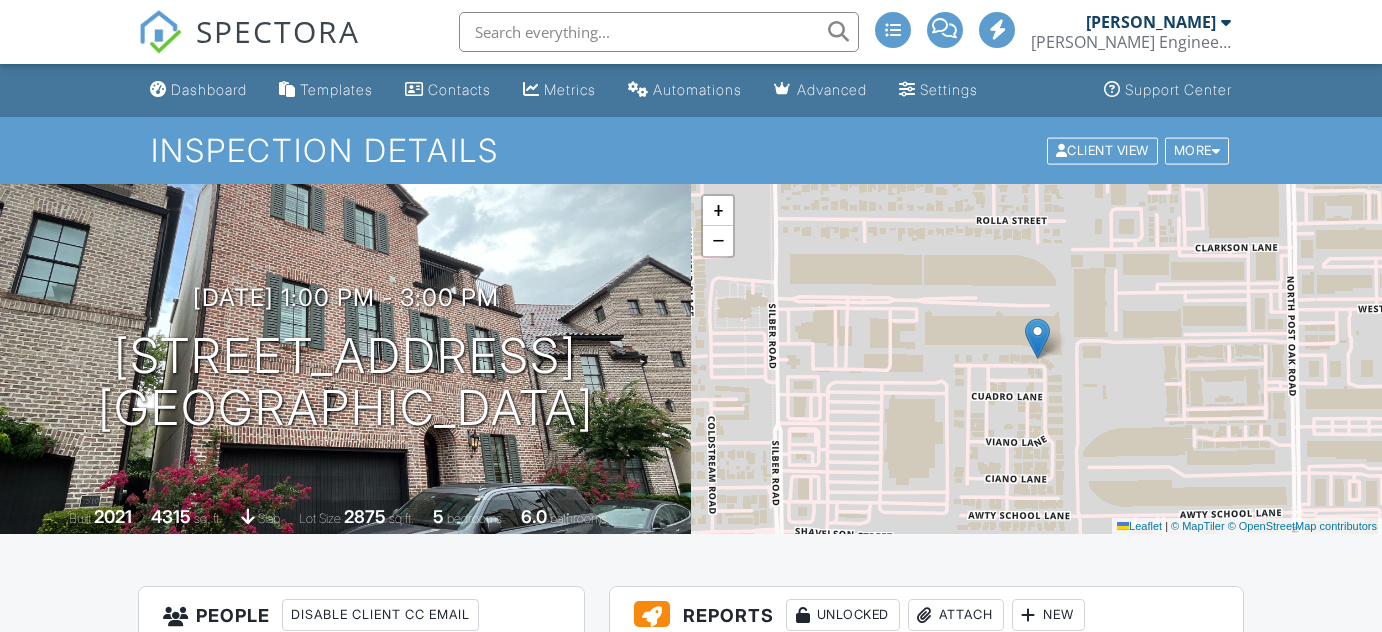 scroll, scrollTop: 454, scrollLeft: 0, axis: vertical 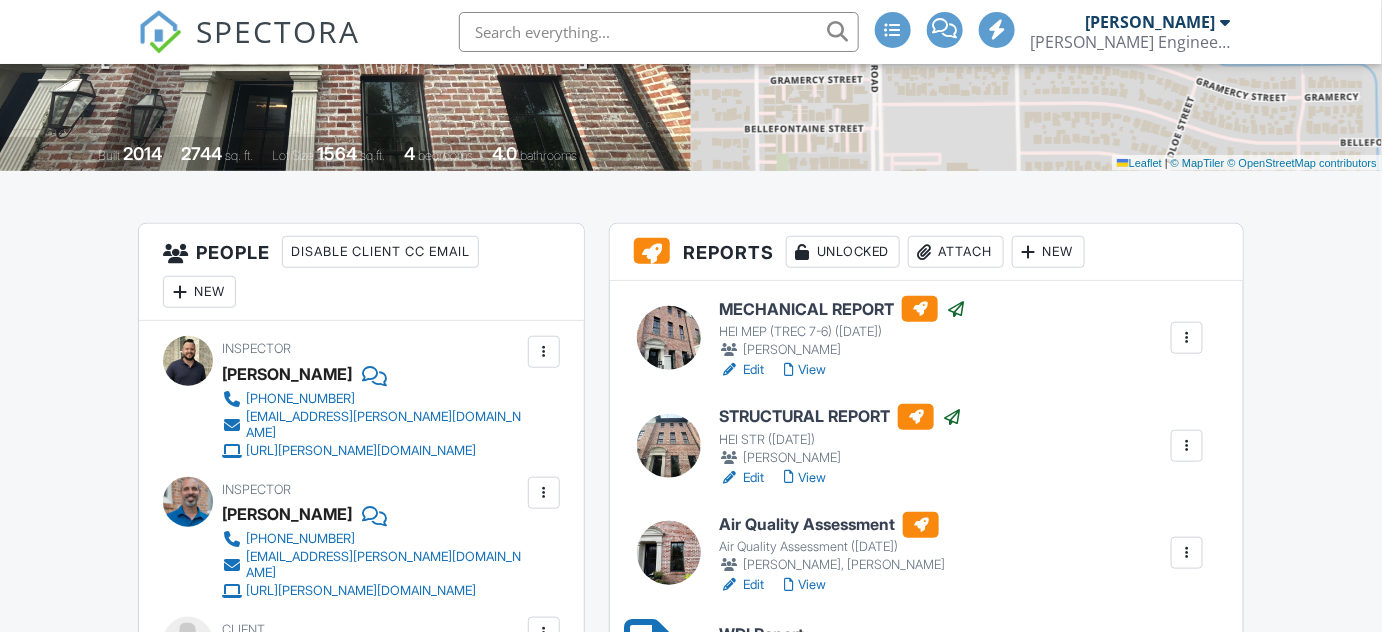 click on "View" at bounding box center [805, 370] 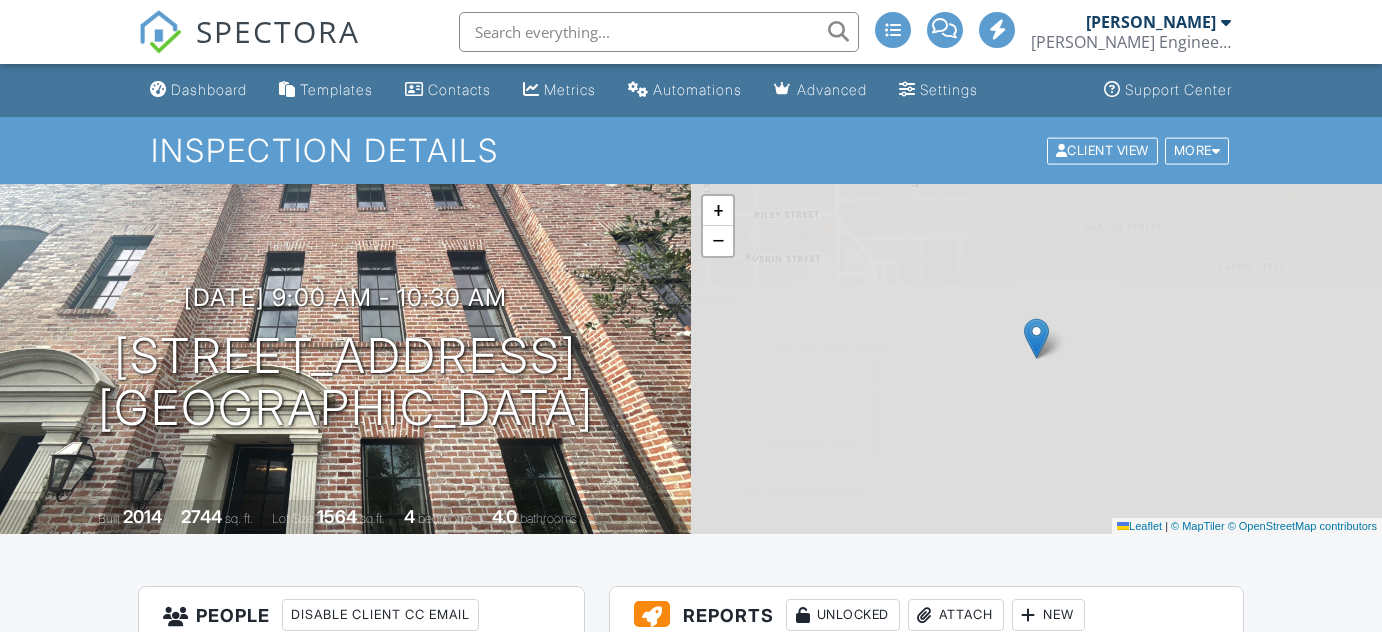 scroll, scrollTop: 0, scrollLeft: 0, axis: both 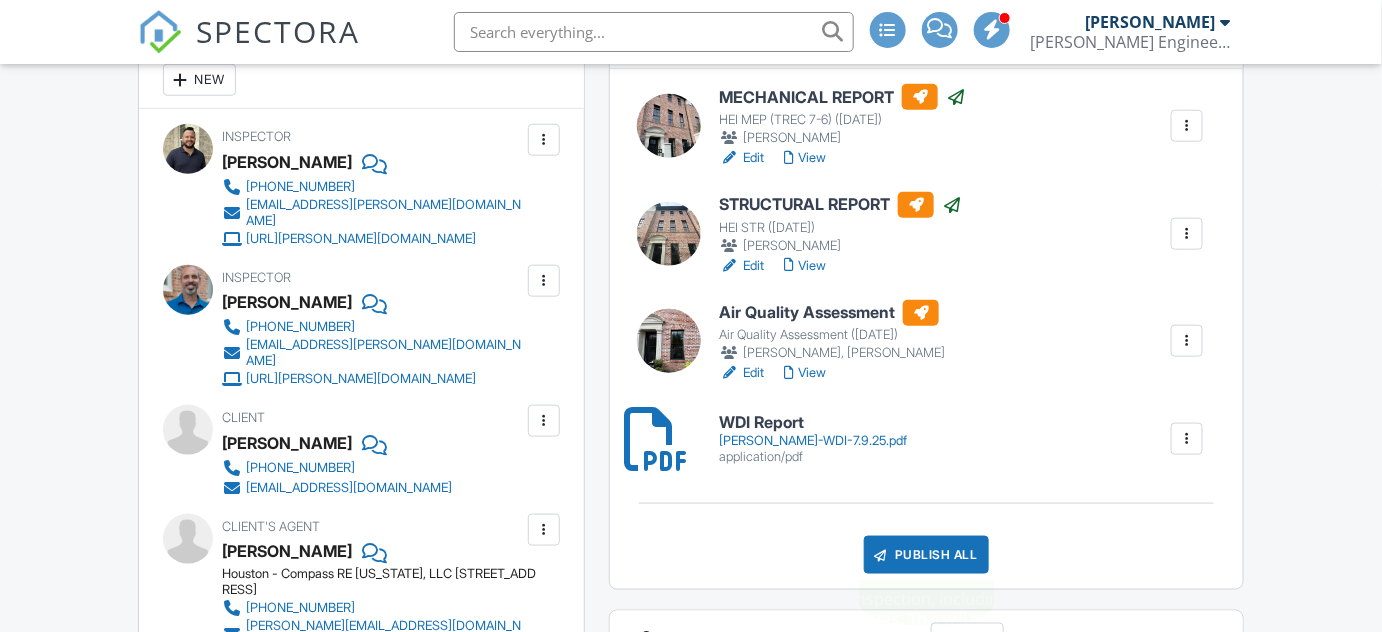 click on "Publish All" at bounding box center (926, 555) 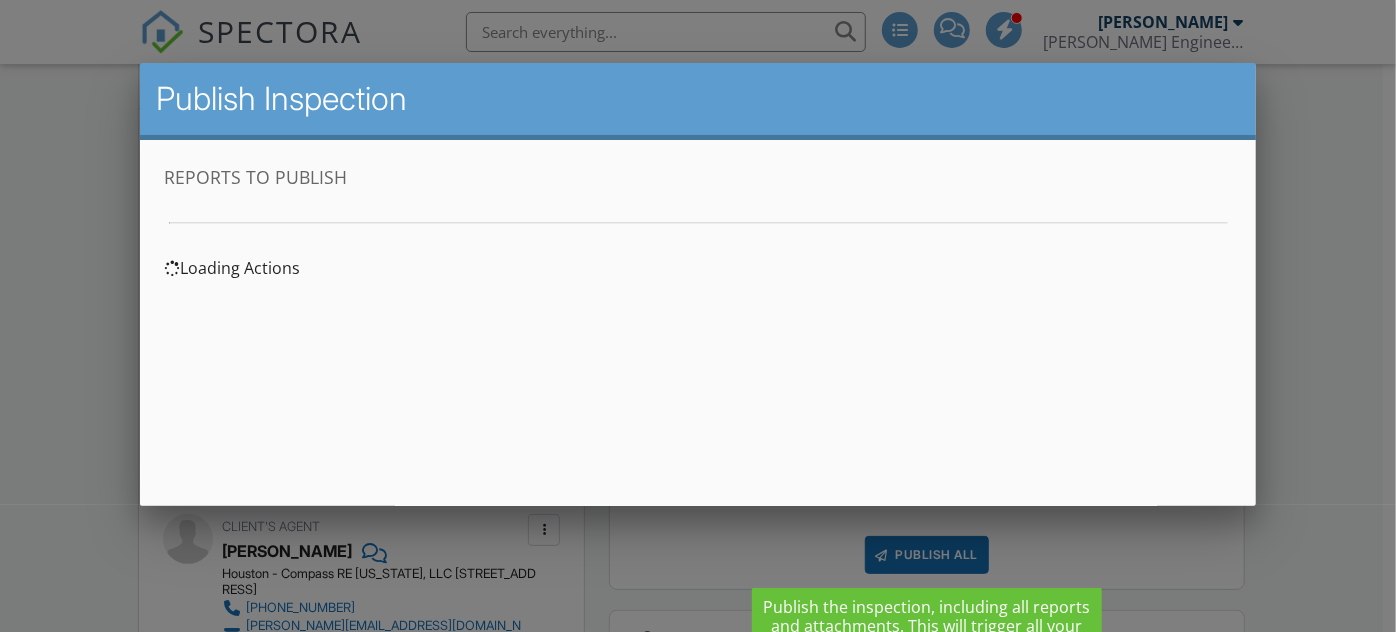 scroll, scrollTop: 0, scrollLeft: 0, axis: both 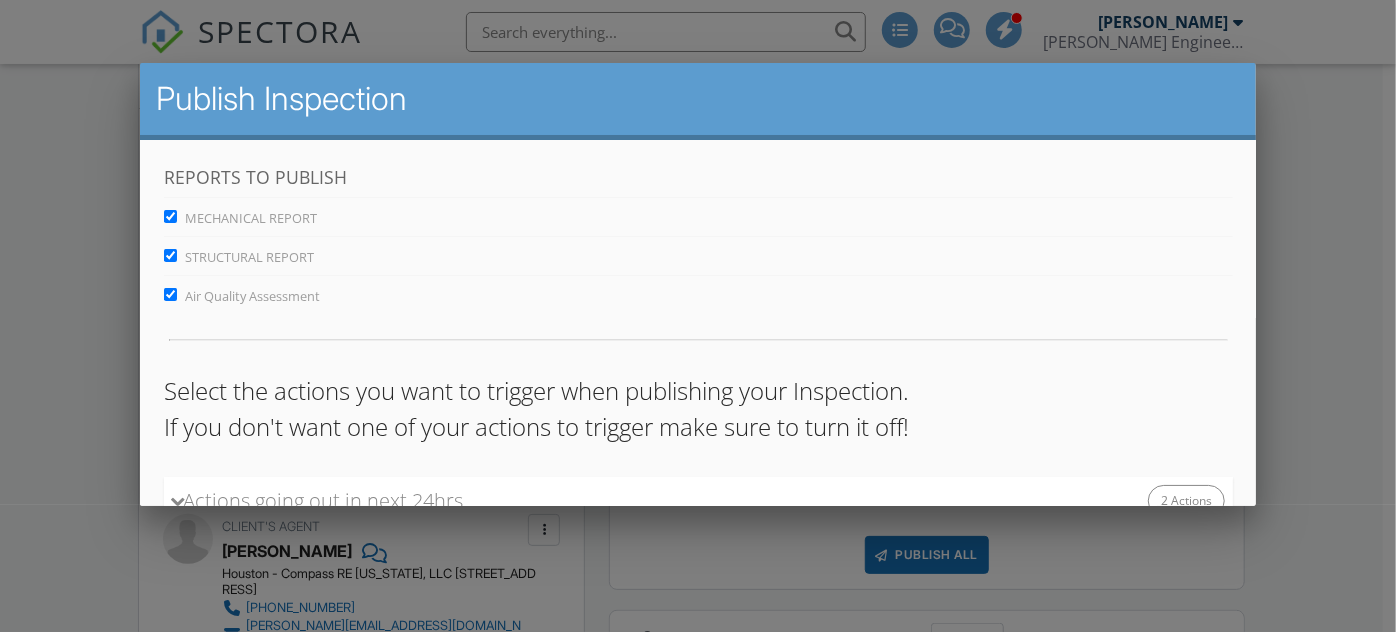 click on "Air Quality Assessment" at bounding box center (169, 294) 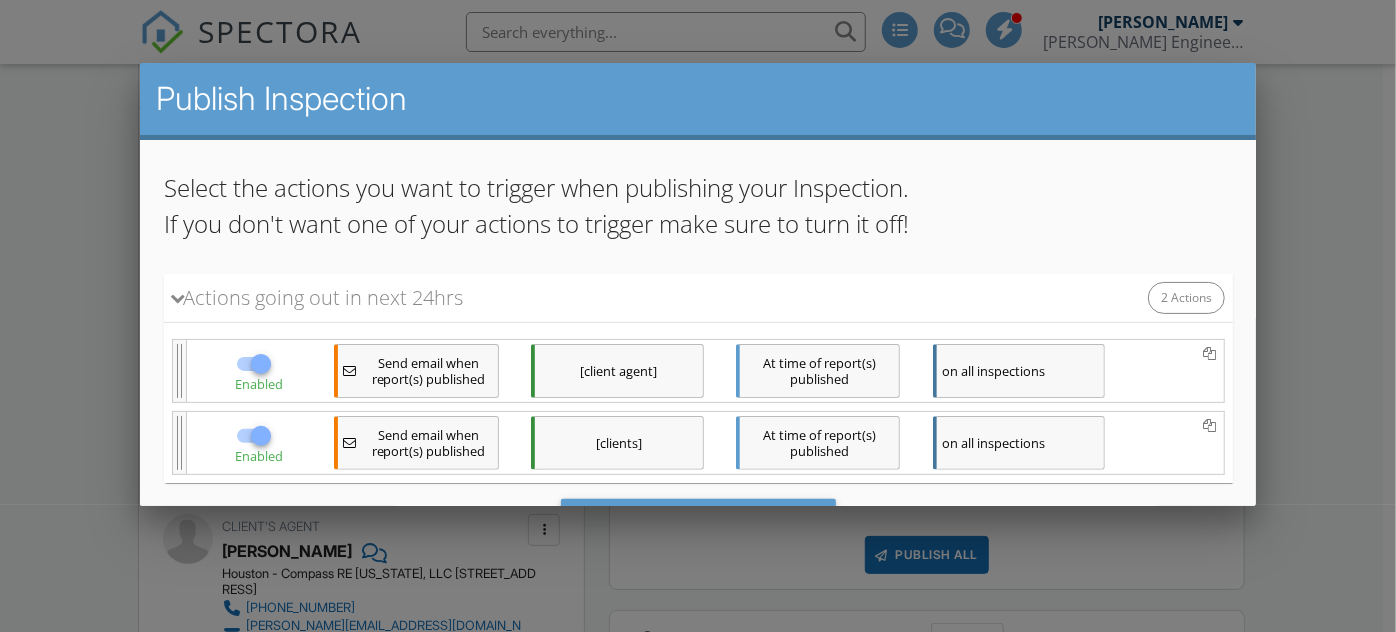 scroll, scrollTop: 242, scrollLeft: 0, axis: vertical 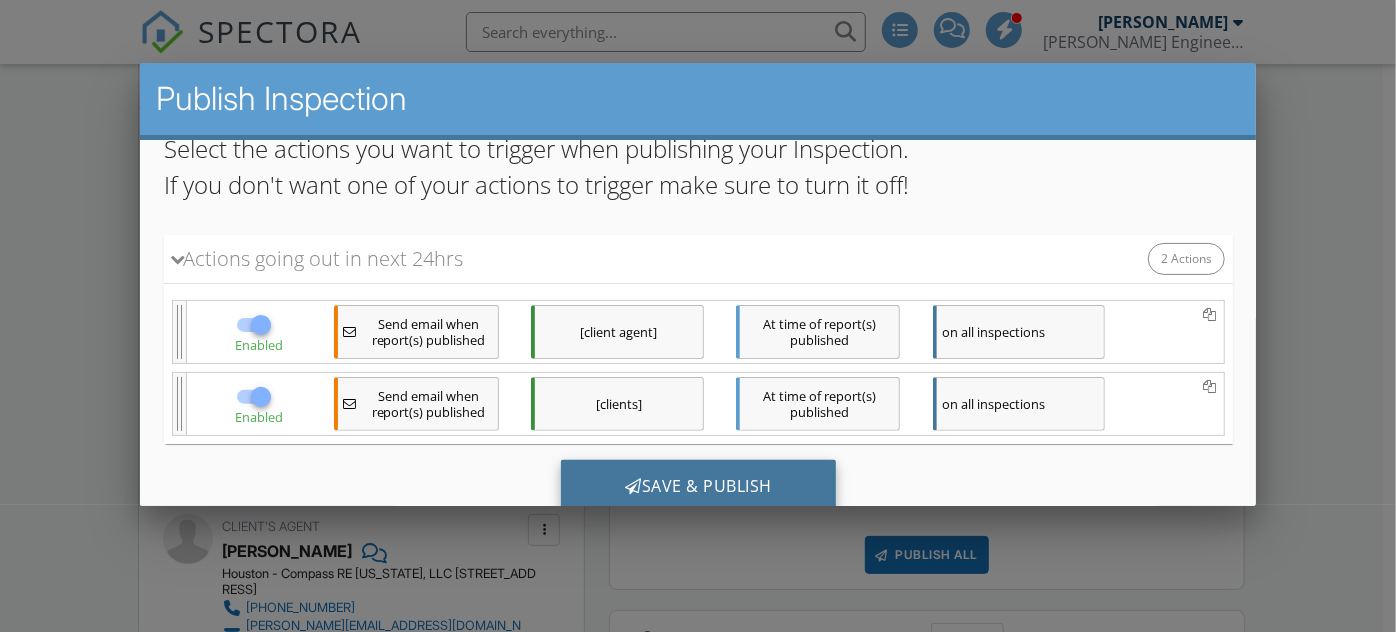 click on "Save & Publish" at bounding box center (697, 487) 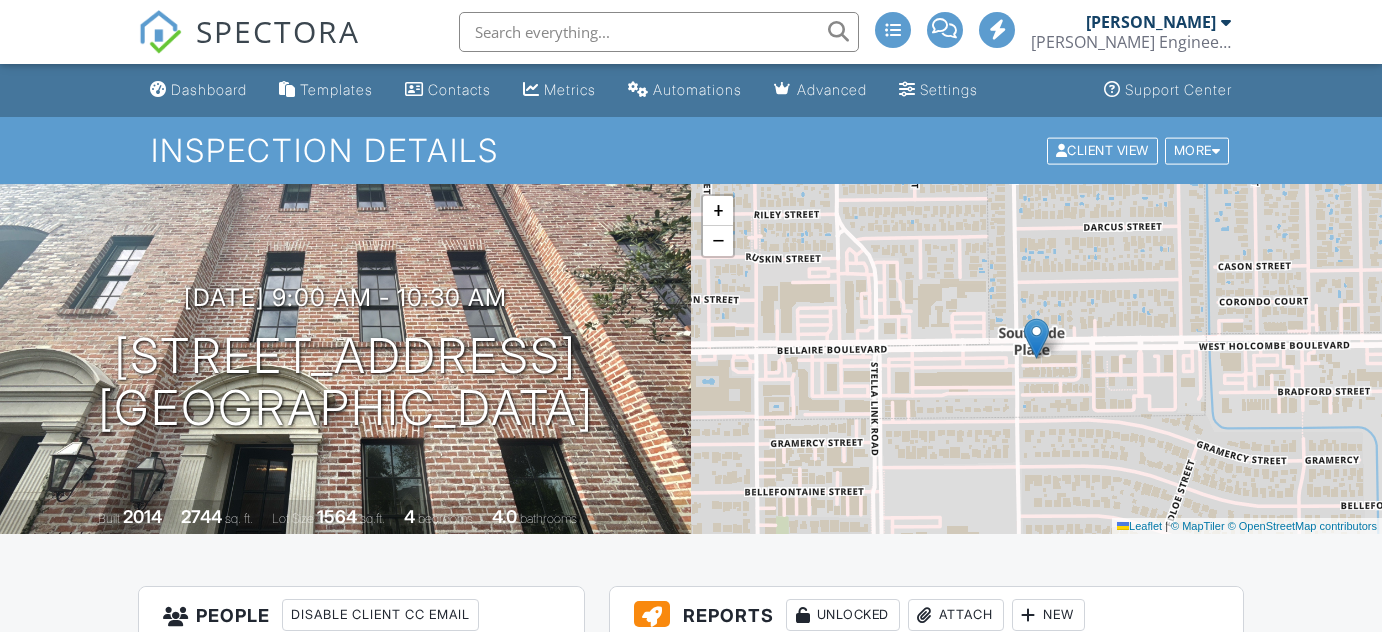 scroll, scrollTop: 302, scrollLeft: 0, axis: vertical 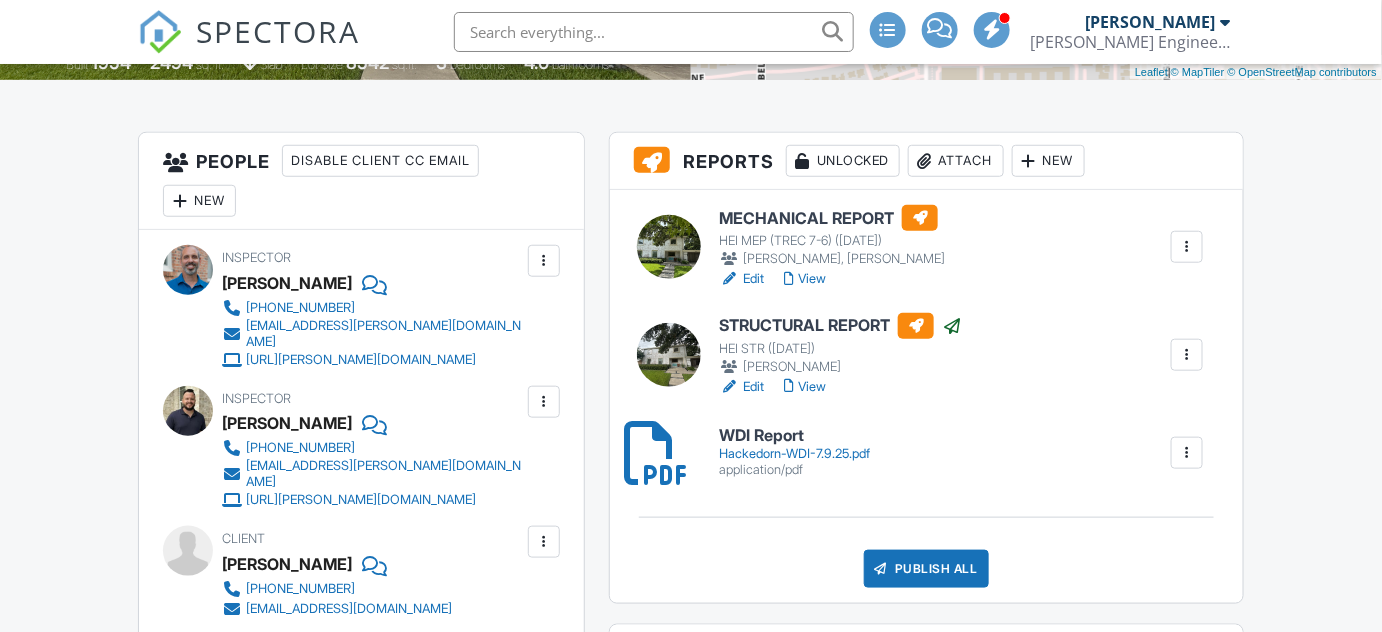 click at bounding box center [1187, 247] 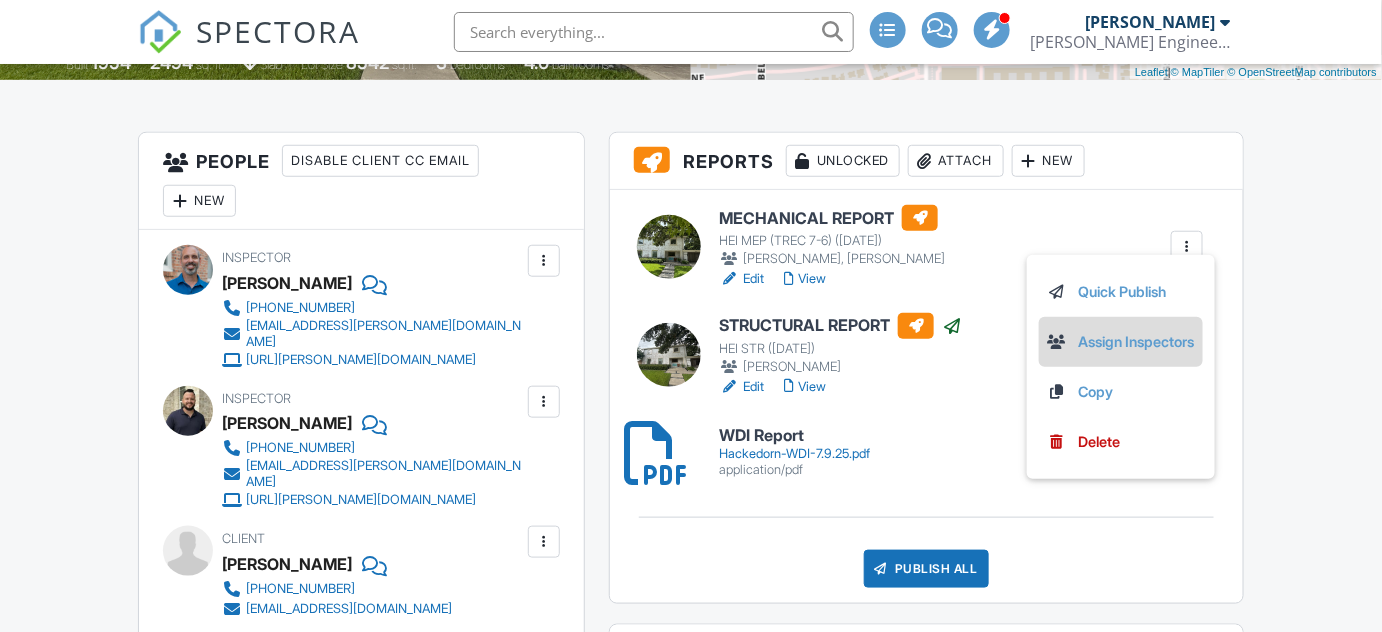 click on "Assign Inspectors" at bounding box center [1121, 342] 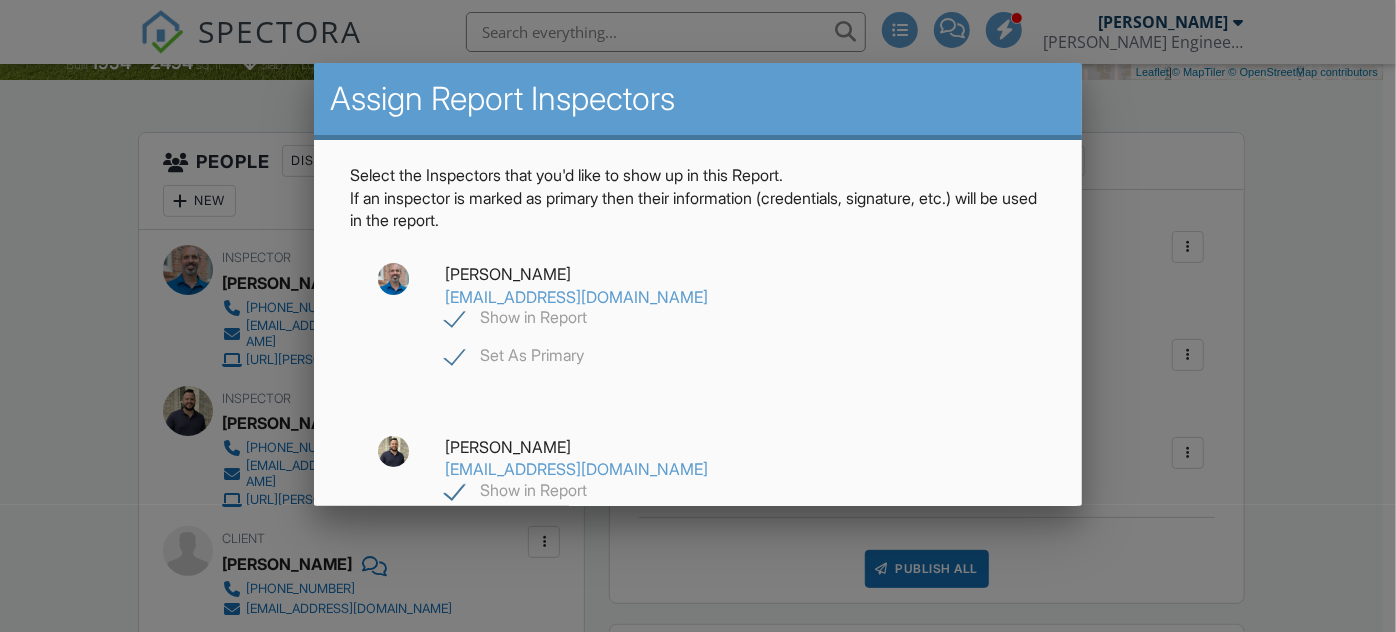 click on "Show in Report" 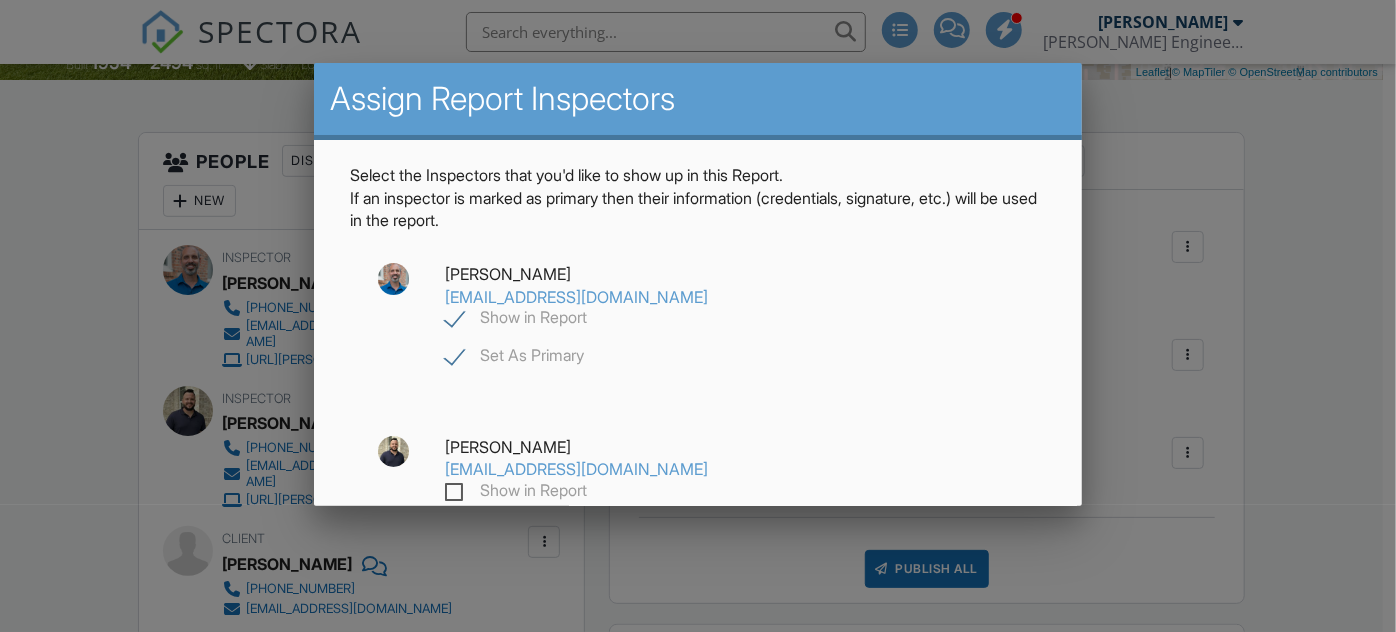 checkbox on "false" 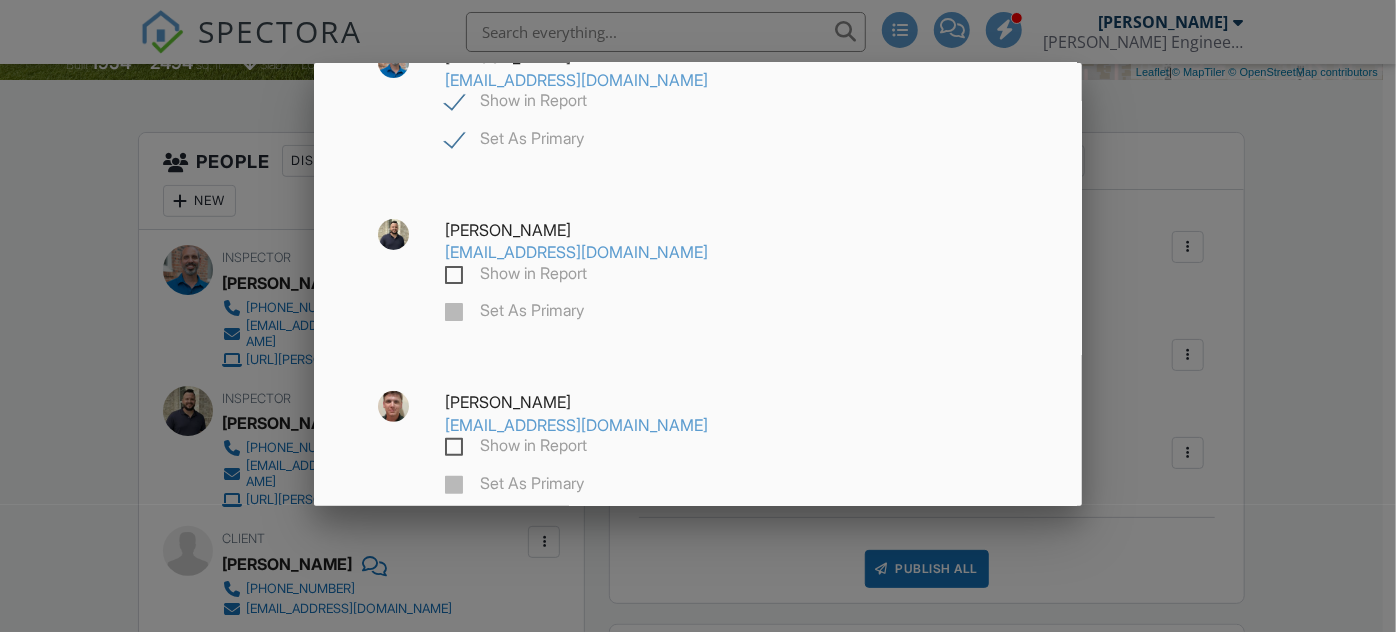 scroll, scrollTop: 237, scrollLeft: 0, axis: vertical 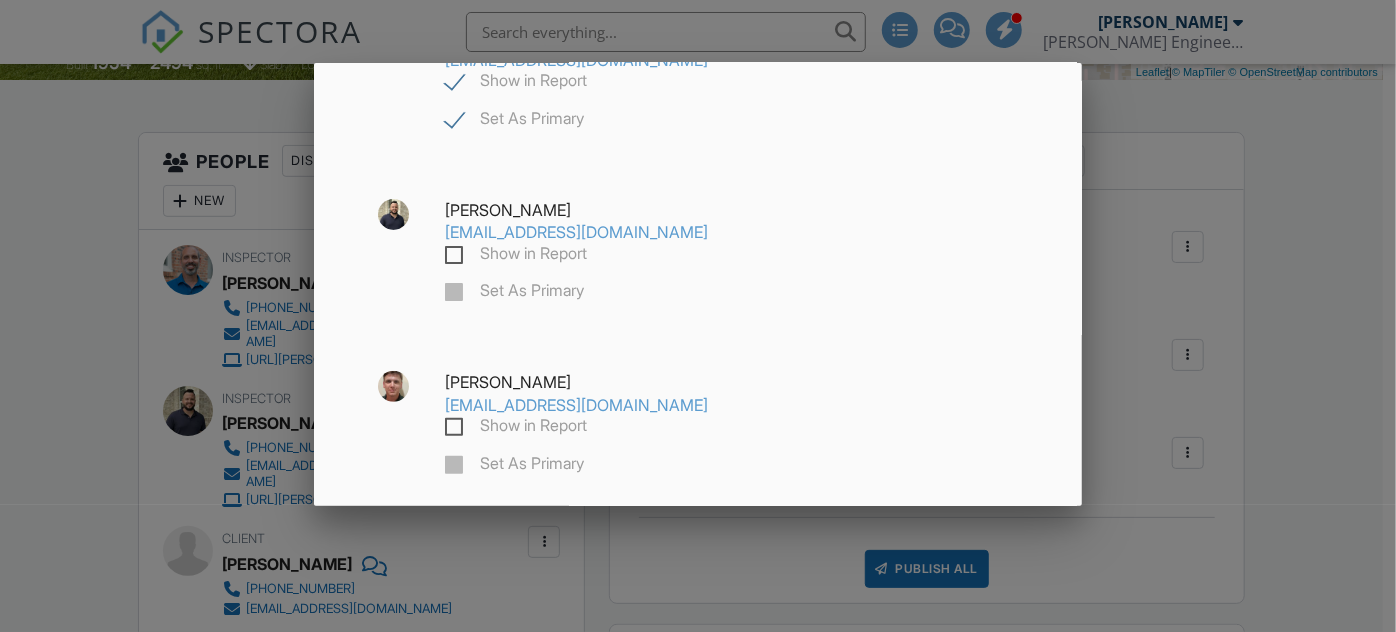 click on "Save" 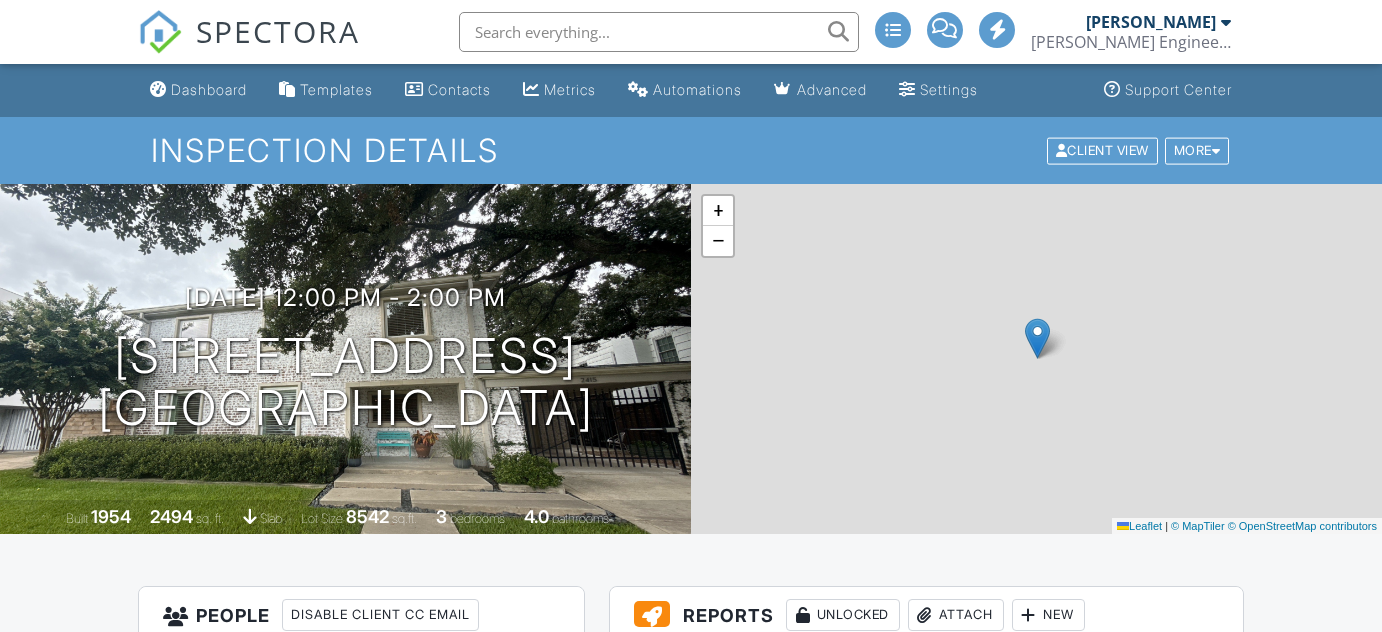 scroll, scrollTop: 454, scrollLeft: 0, axis: vertical 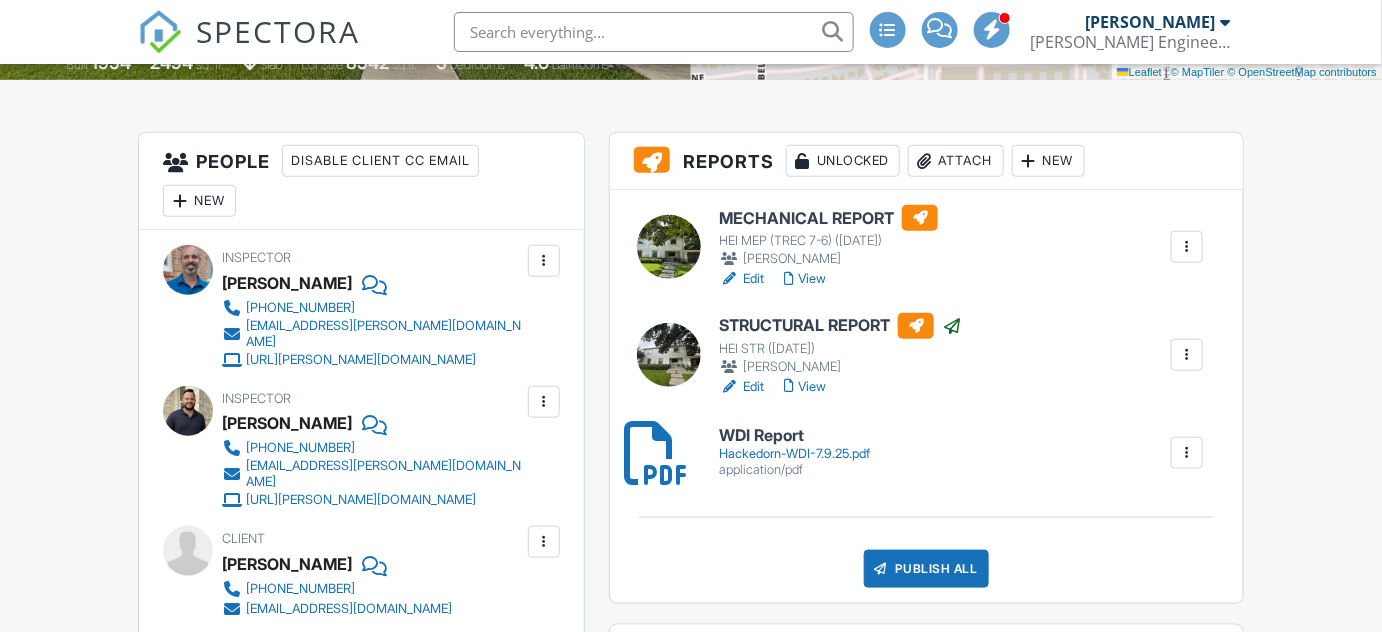 click on "View" at bounding box center [805, 387] 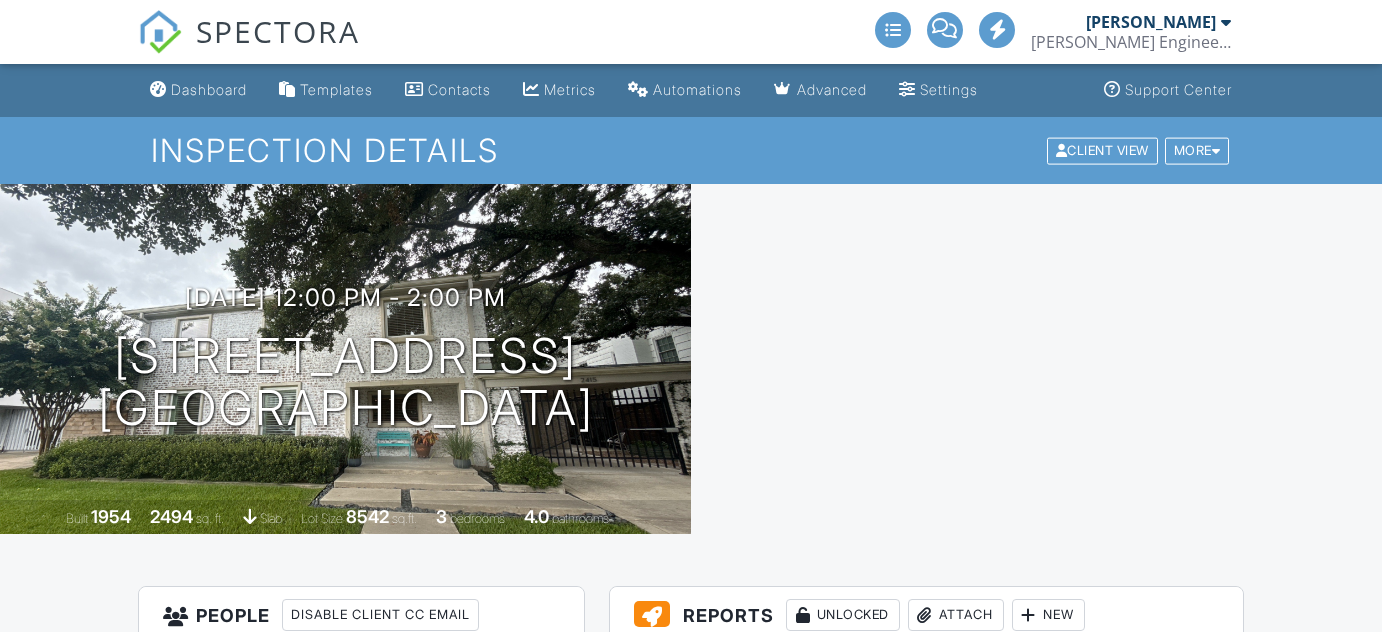 scroll, scrollTop: 0, scrollLeft: 0, axis: both 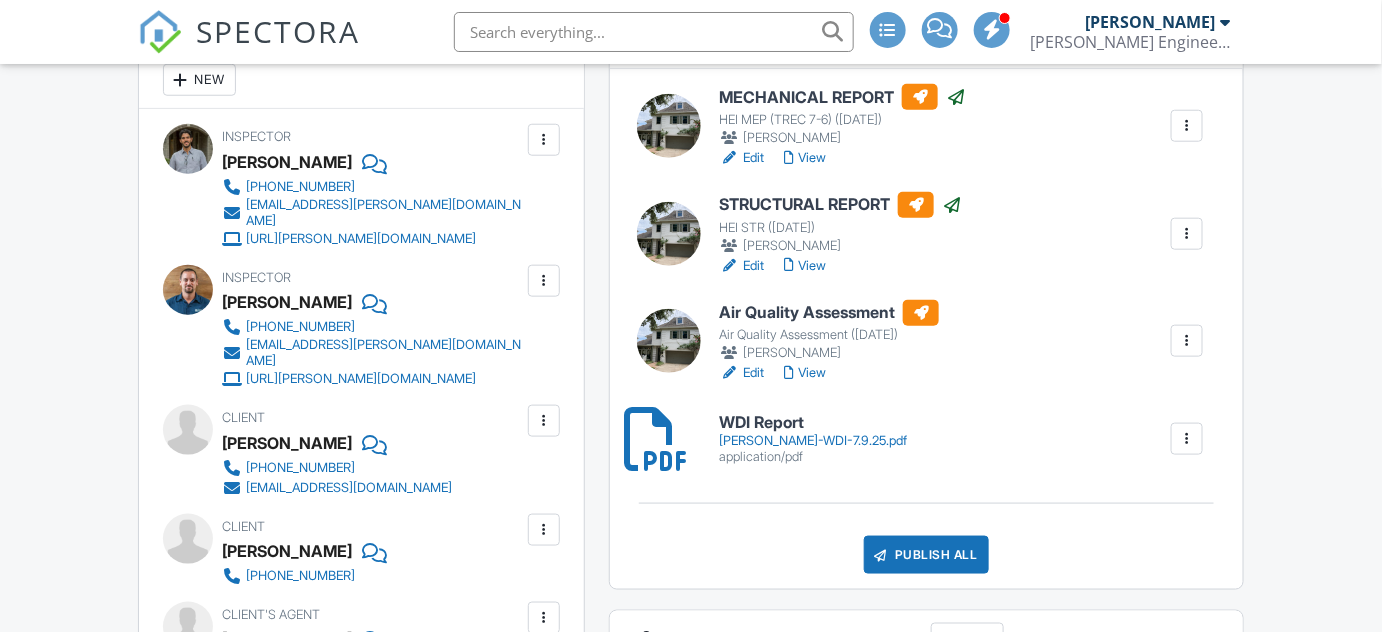 click on "View" at bounding box center [805, 158] 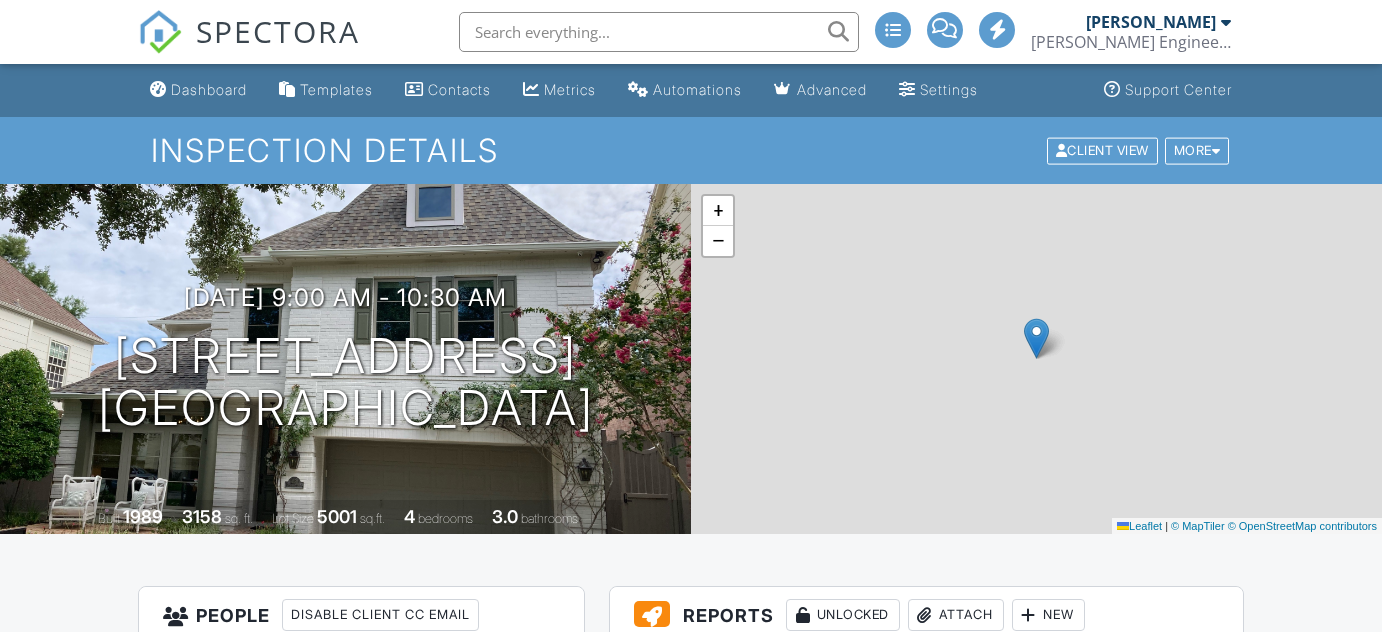 scroll, scrollTop: 0, scrollLeft: 0, axis: both 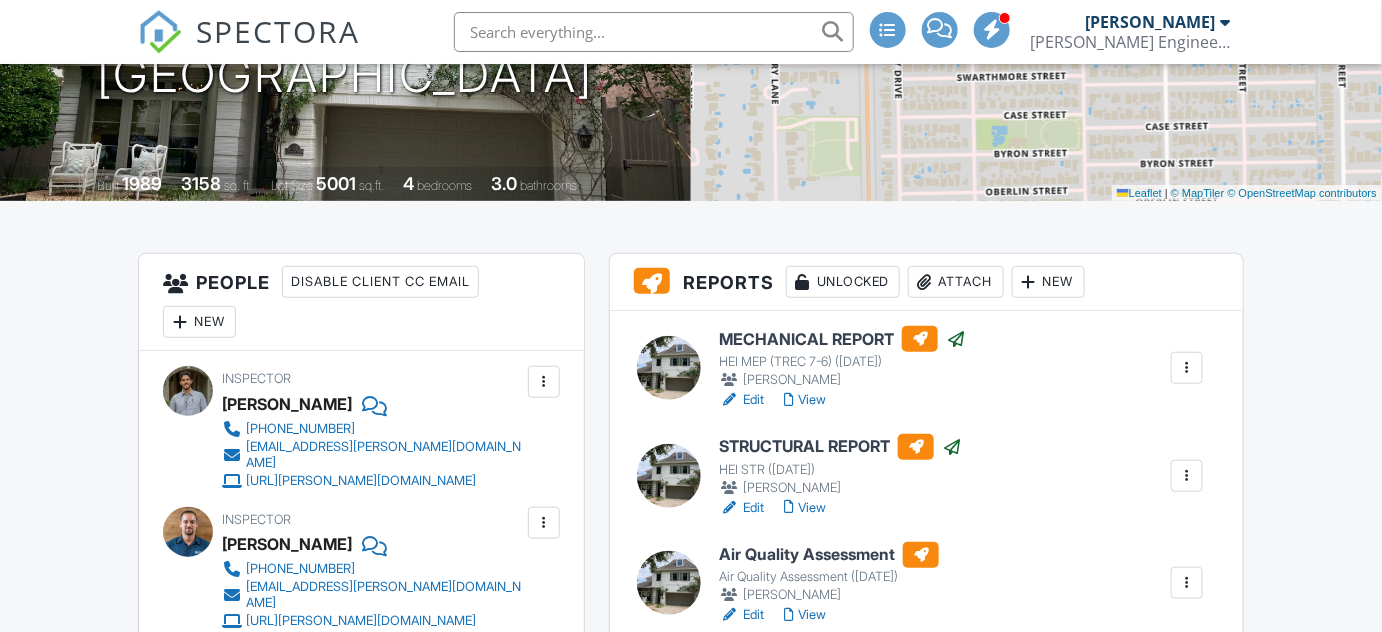 click on "View" at bounding box center (805, 508) 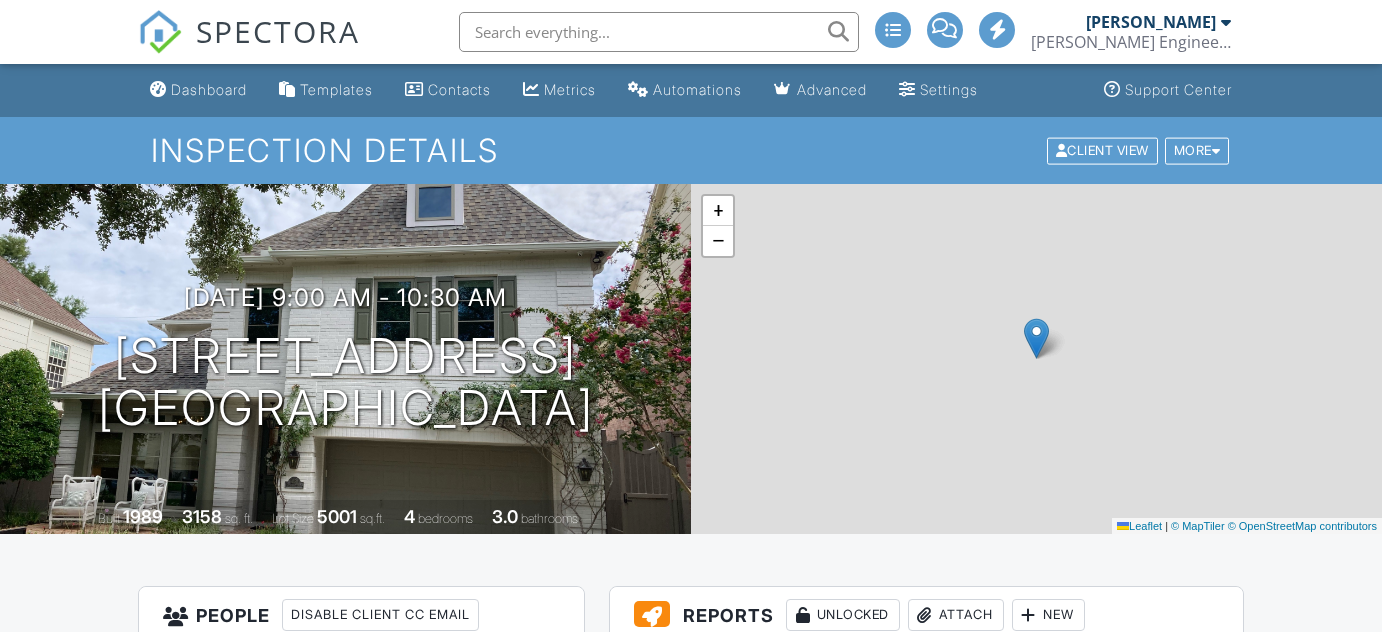 scroll, scrollTop: 0, scrollLeft: 0, axis: both 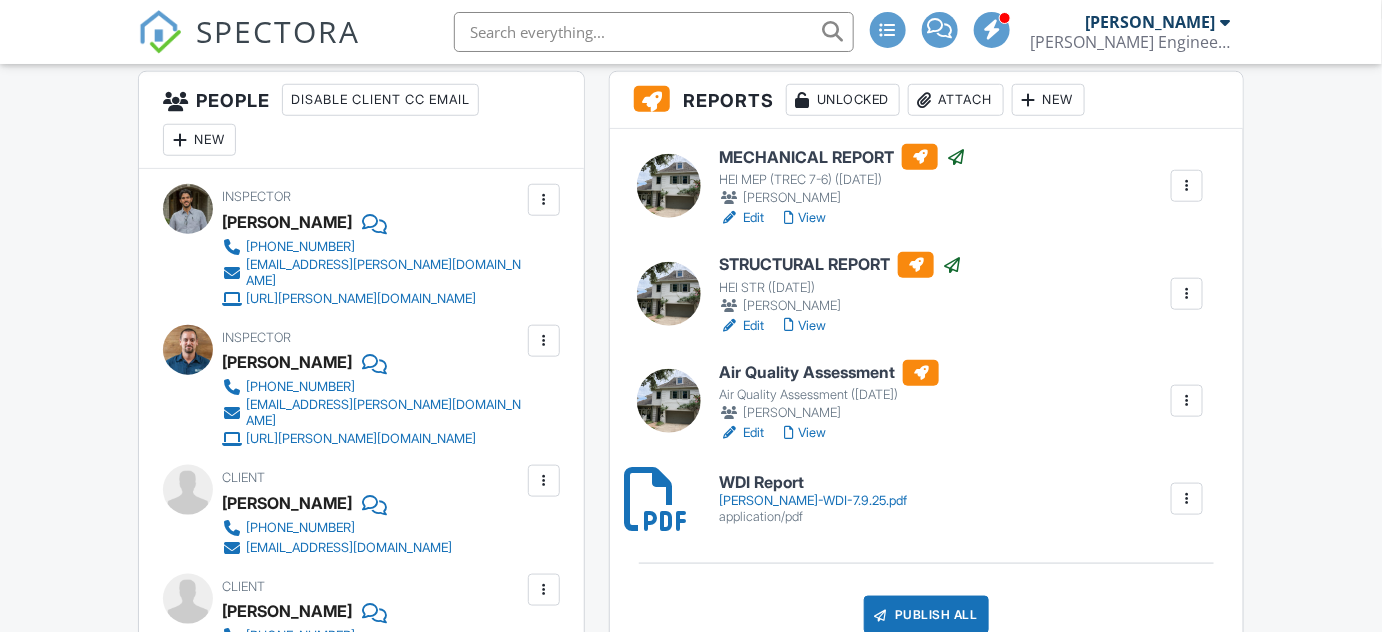 click on "Publish All" at bounding box center [926, 615] 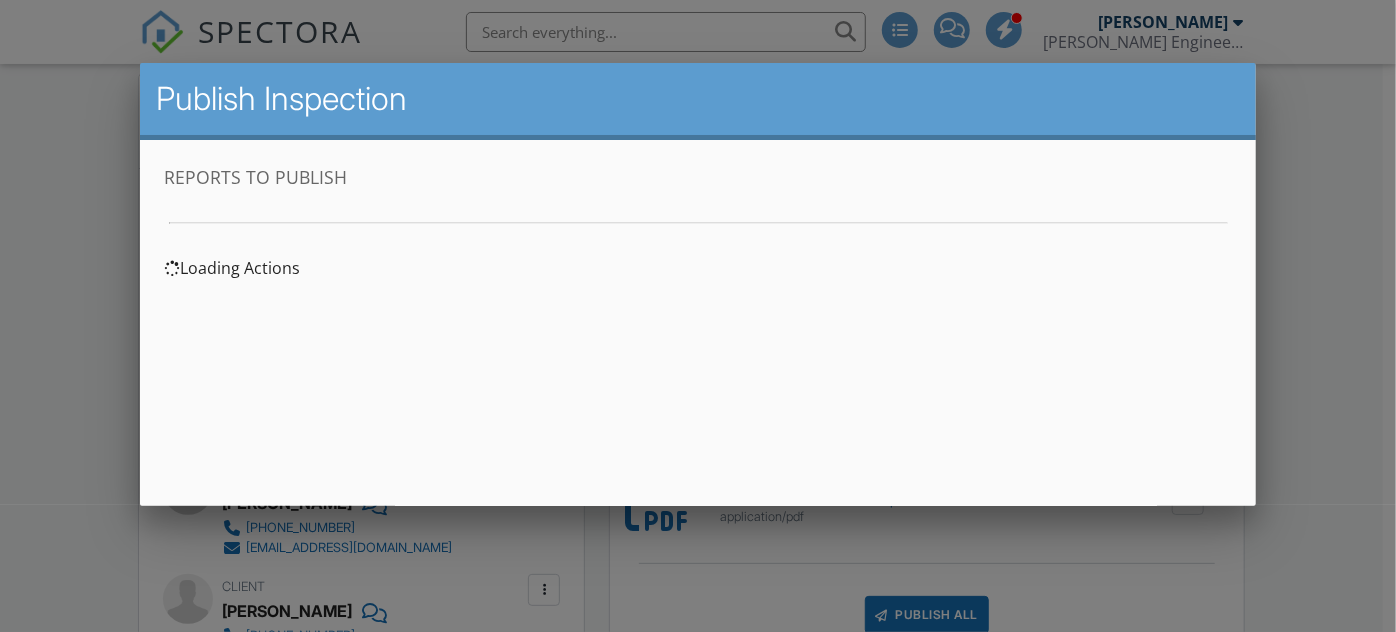 scroll, scrollTop: 0, scrollLeft: 0, axis: both 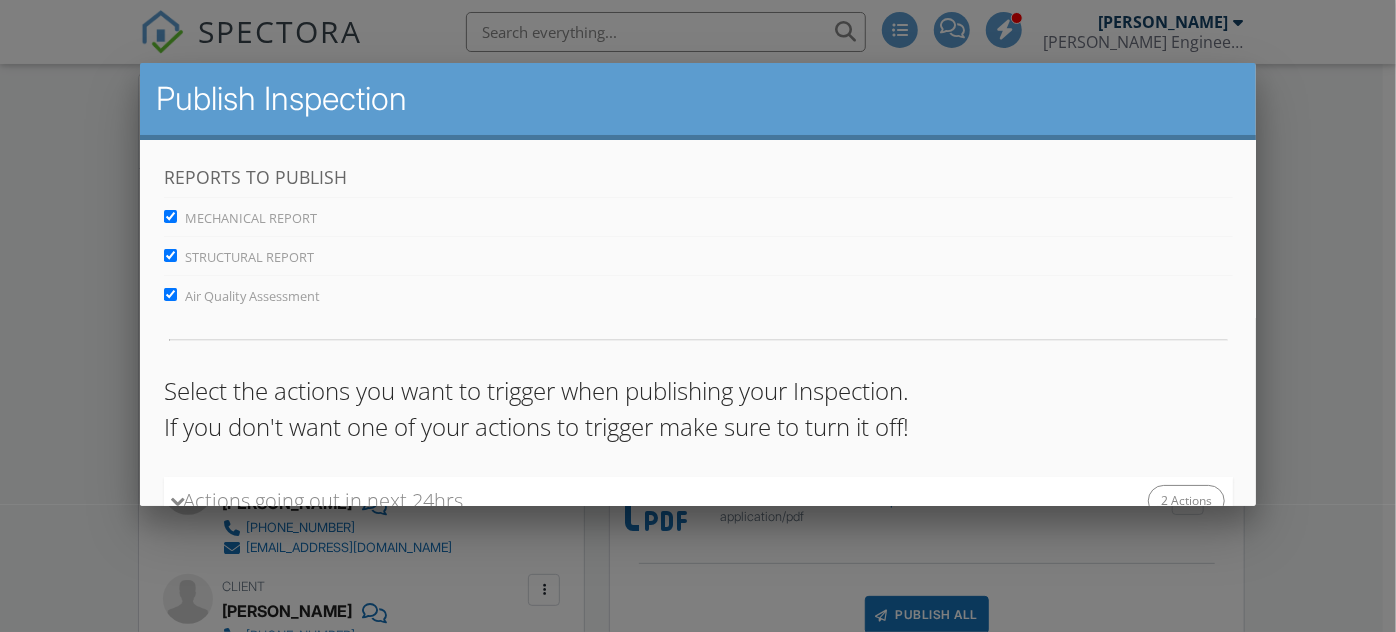 click on "Air Quality Assessment" at bounding box center (169, 294) 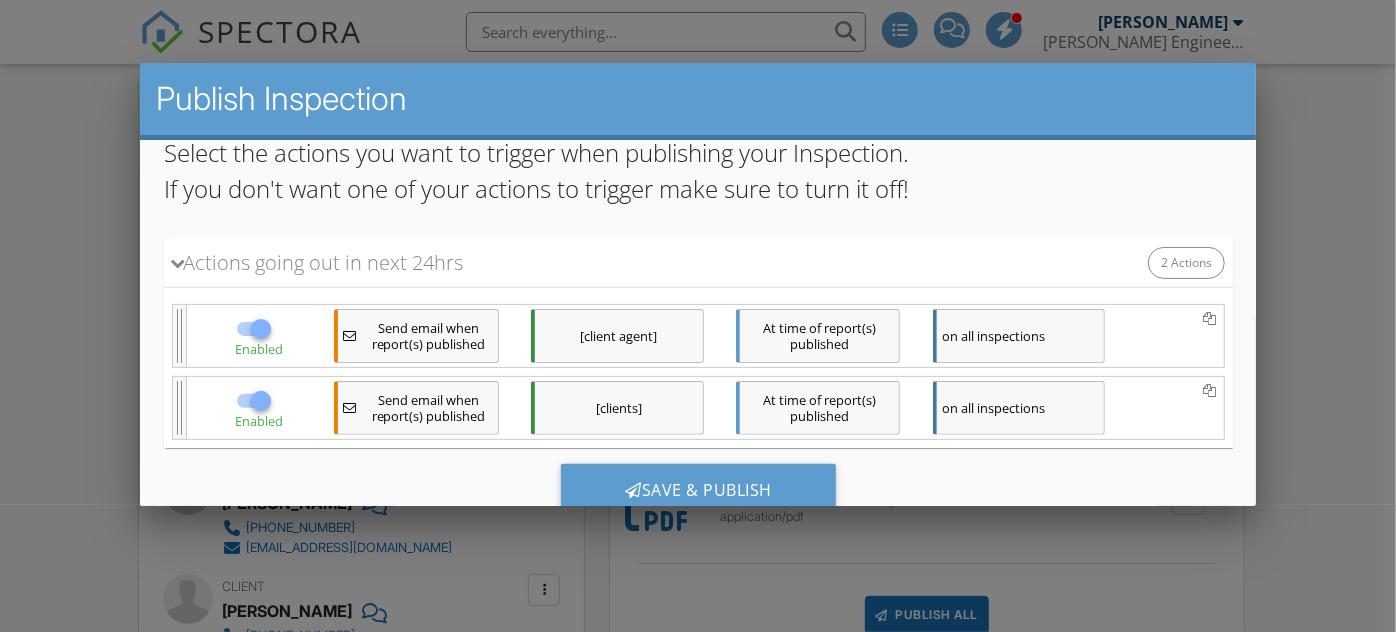 scroll, scrollTop: 288, scrollLeft: 0, axis: vertical 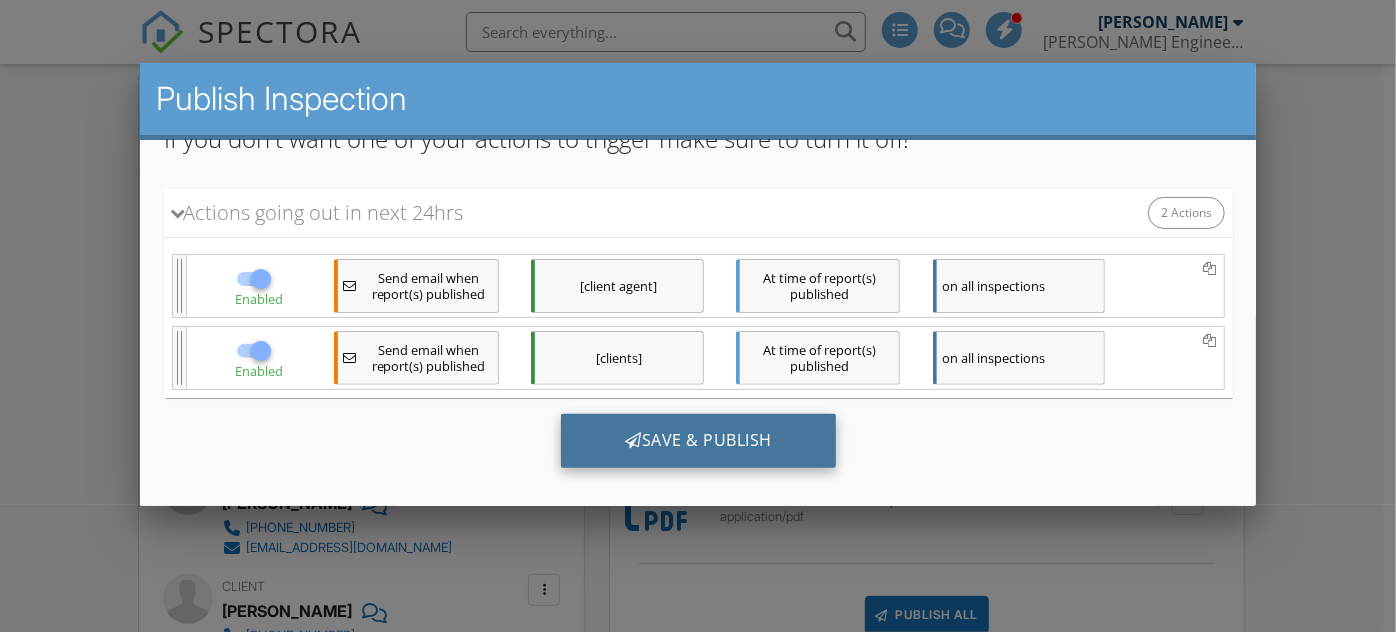 click at bounding box center (632, 440) 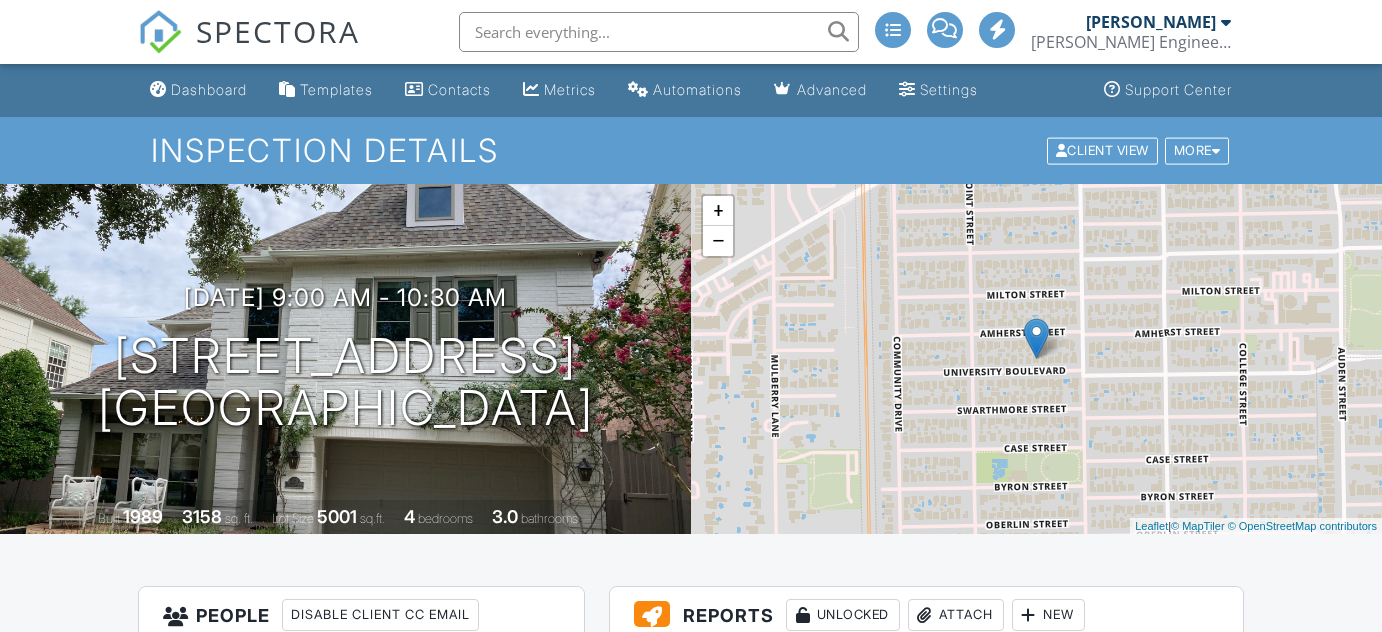 scroll, scrollTop: 0, scrollLeft: 0, axis: both 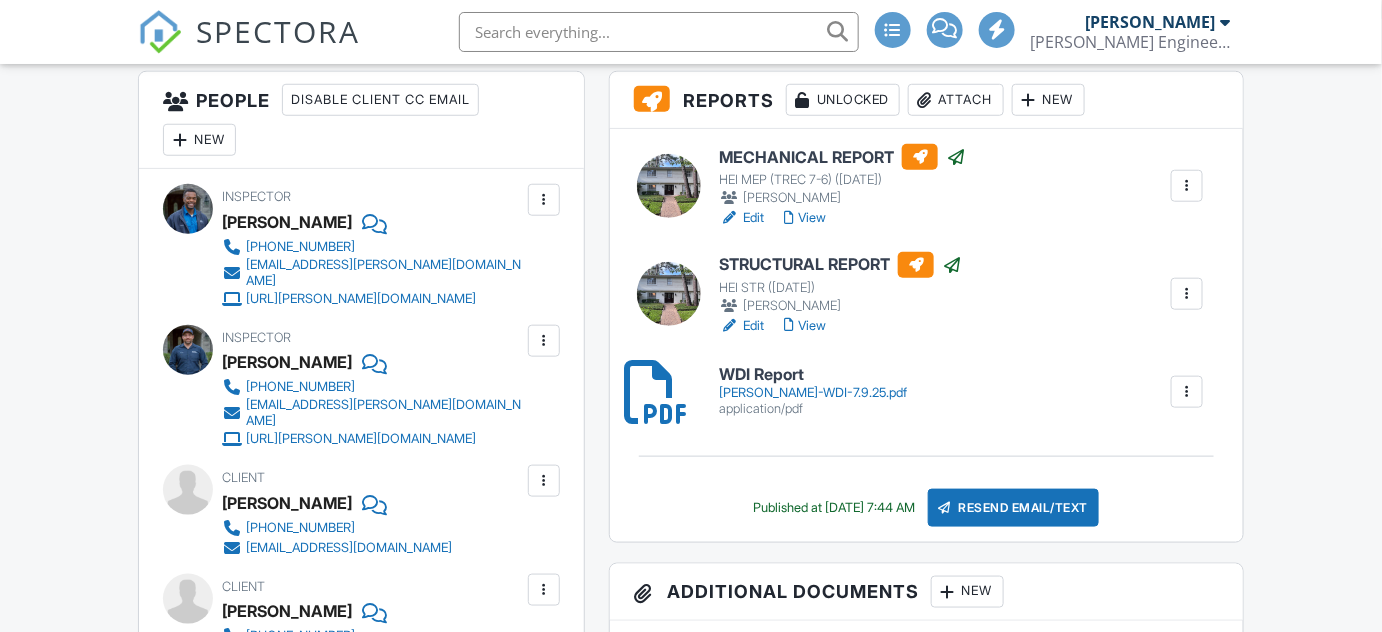 click on "View" at bounding box center (805, 218) 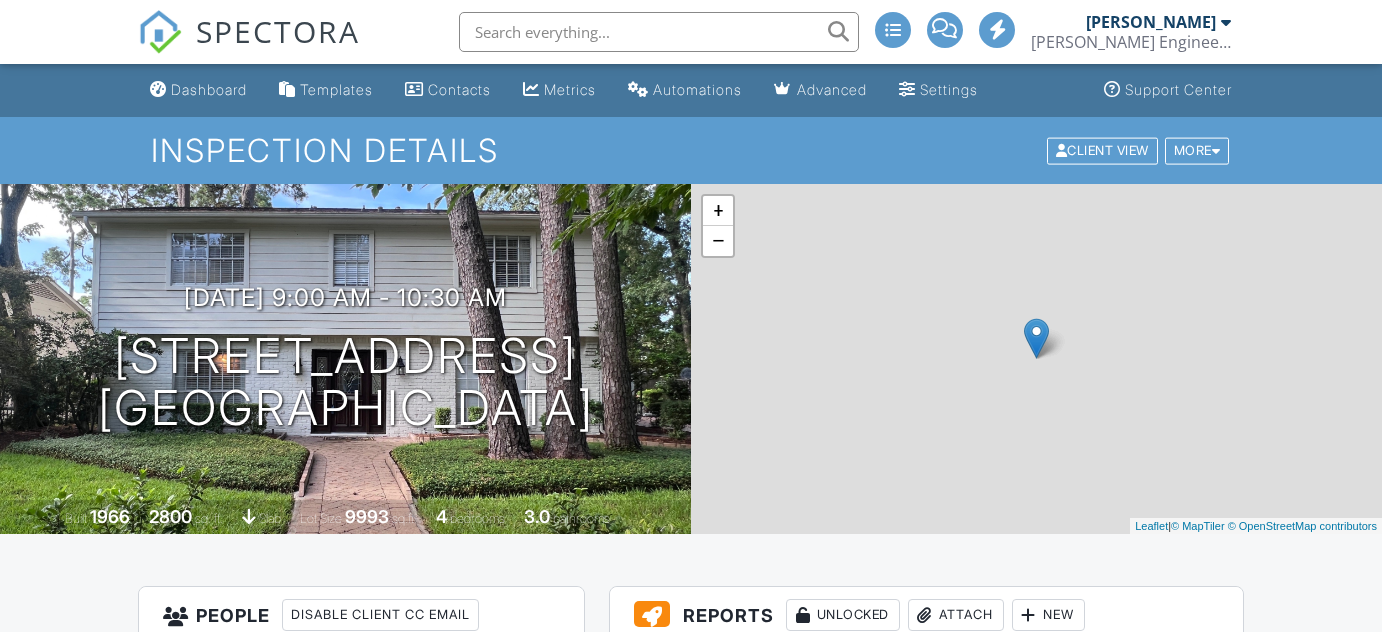 scroll, scrollTop: 0, scrollLeft: 0, axis: both 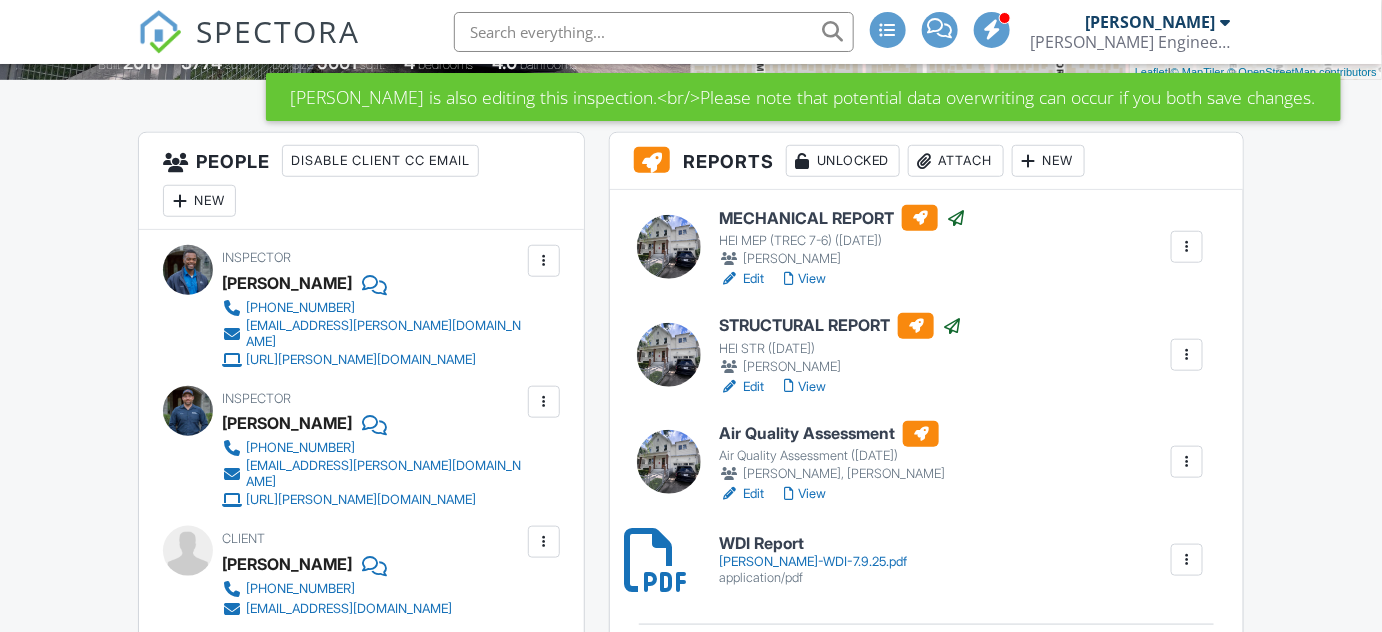 click on "View" at bounding box center [805, 279] 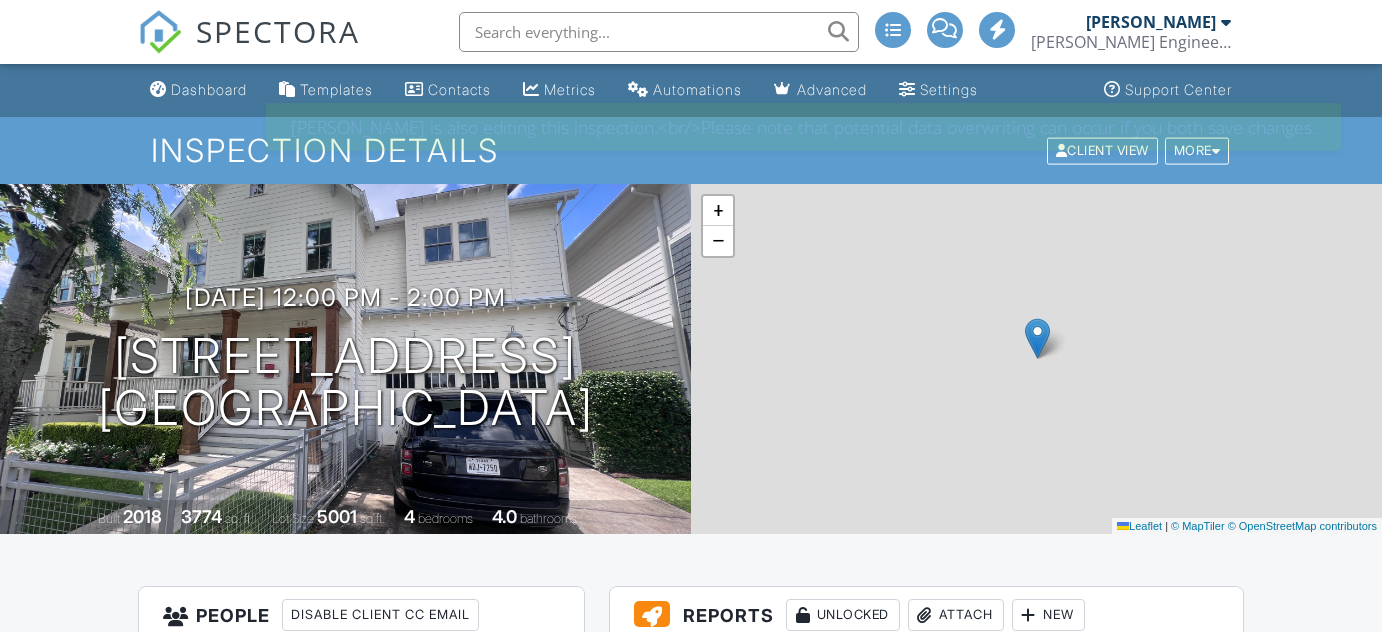 scroll, scrollTop: 0, scrollLeft: 0, axis: both 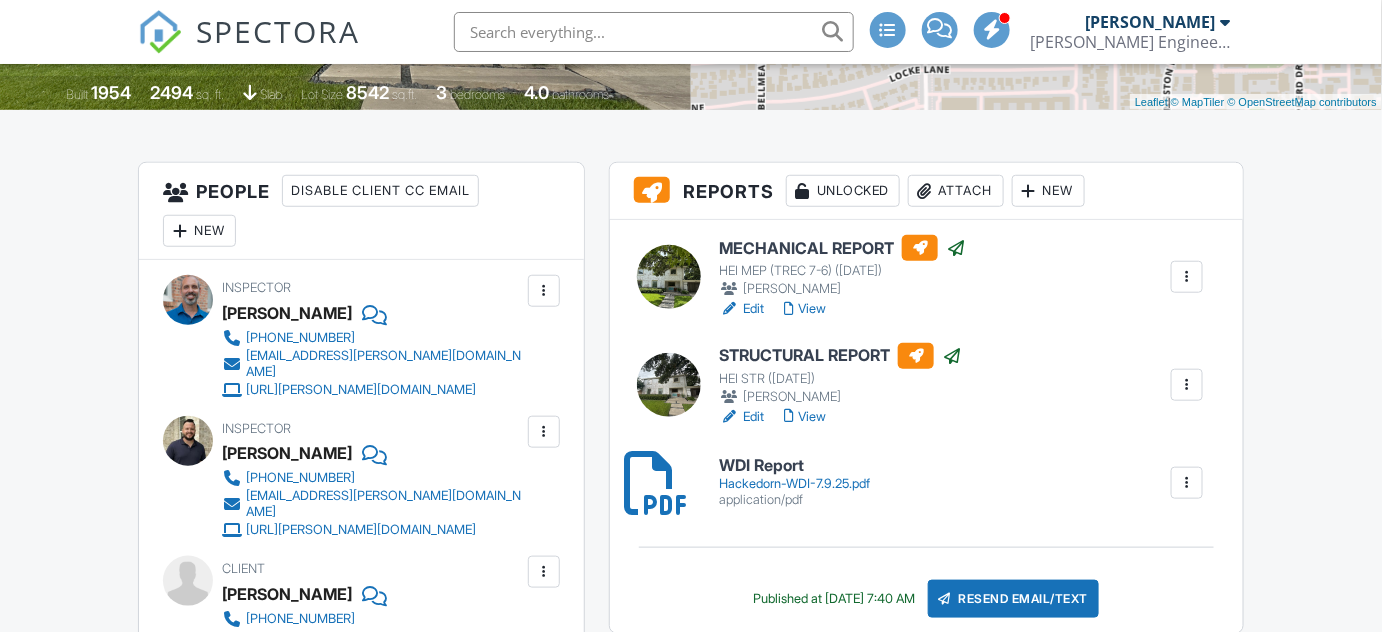 click on "View" at bounding box center [805, 309] 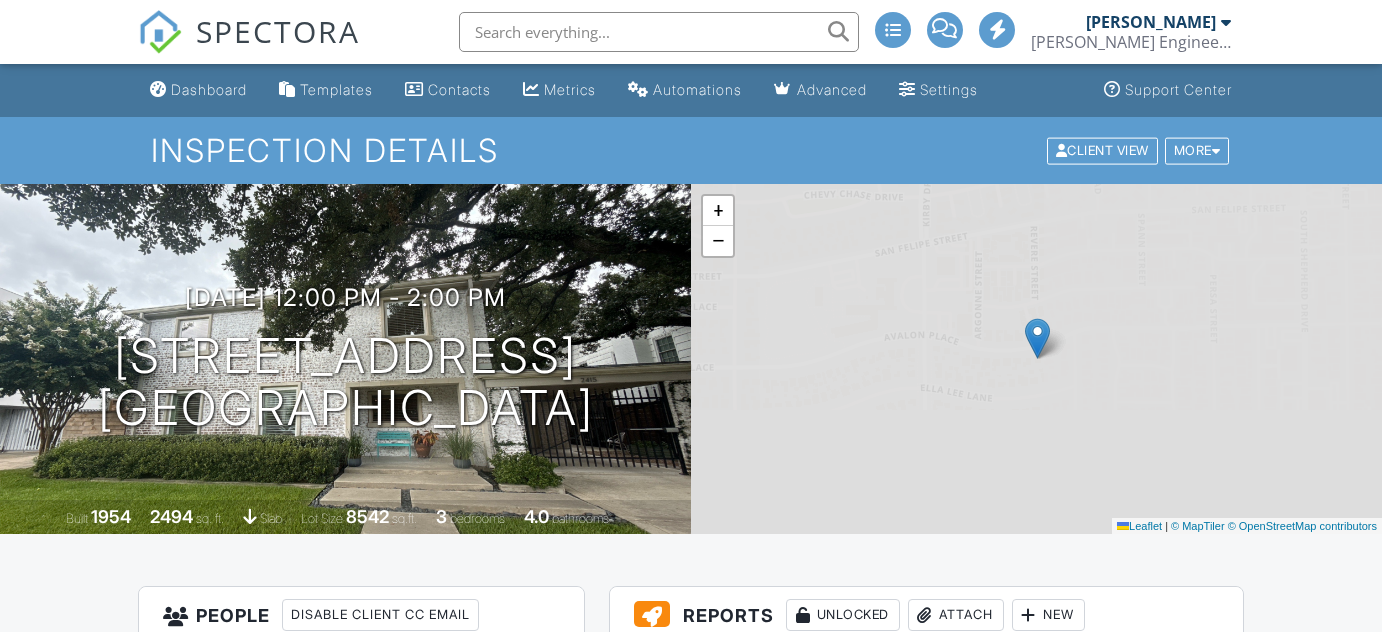 scroll, scrollTop: 0, scrollLeft: 0, axis: both 